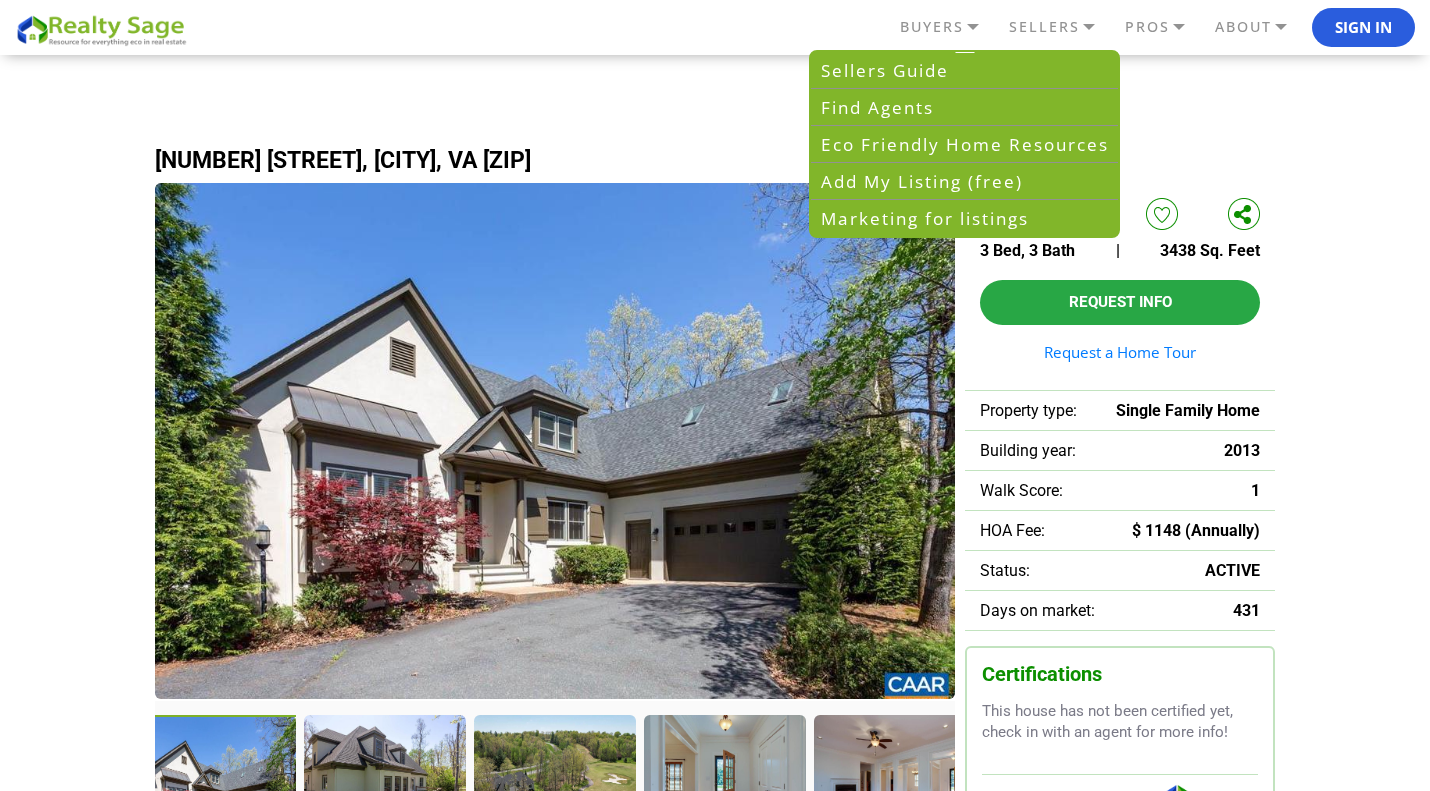 scroll, scrollTop: 100, scrollLeft: 0, axis: vertical 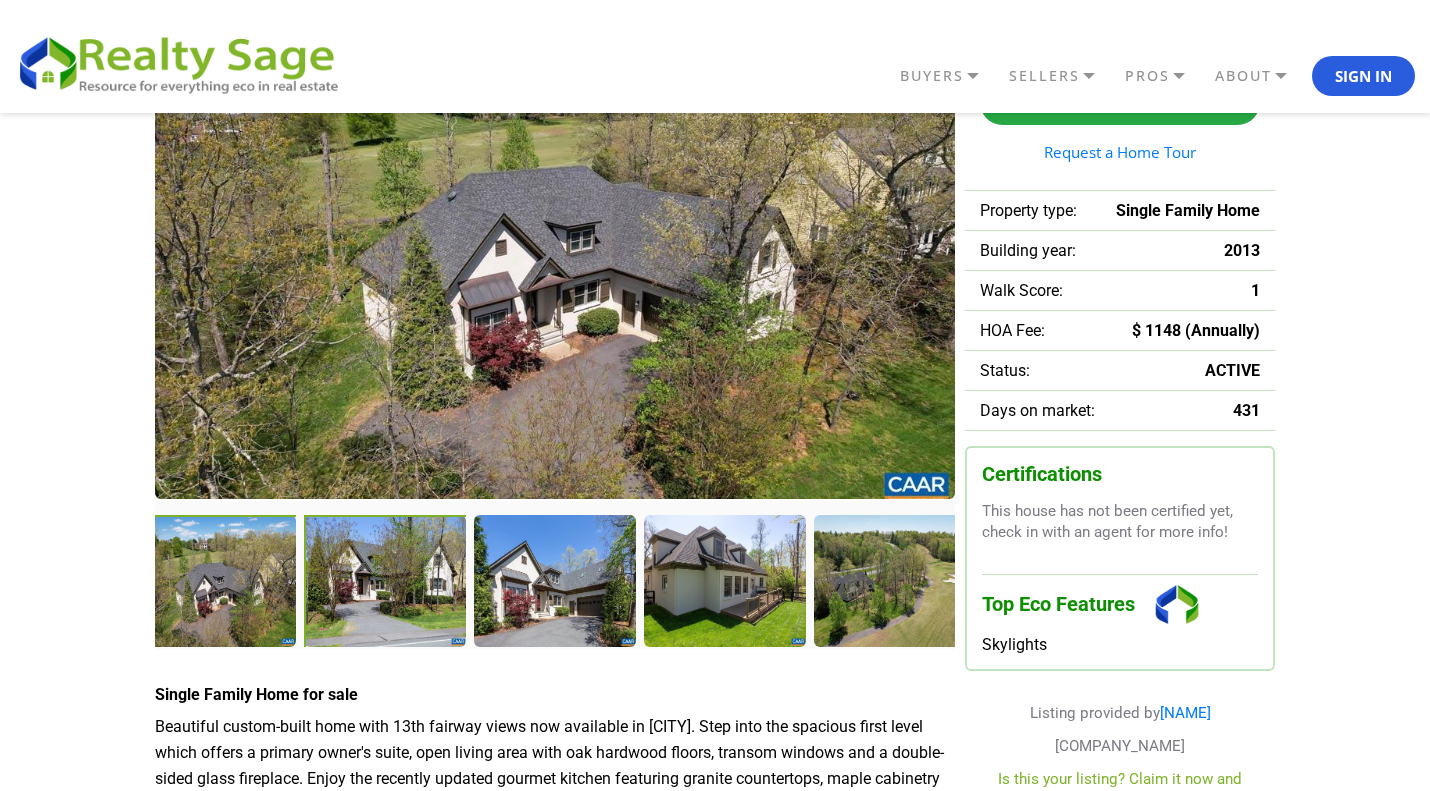 click at bounding box center (387, 583) 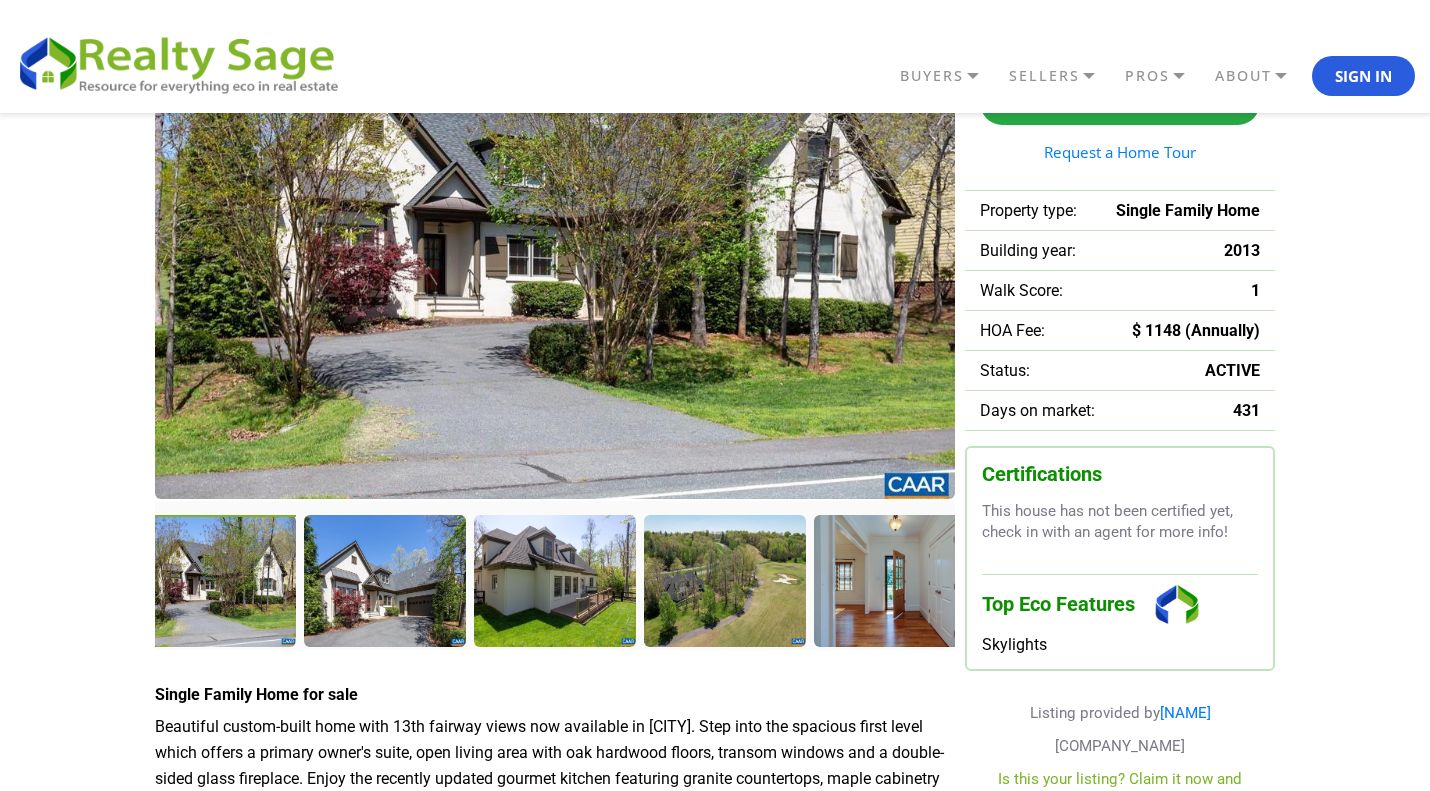 click at bounding box center [44, 580] 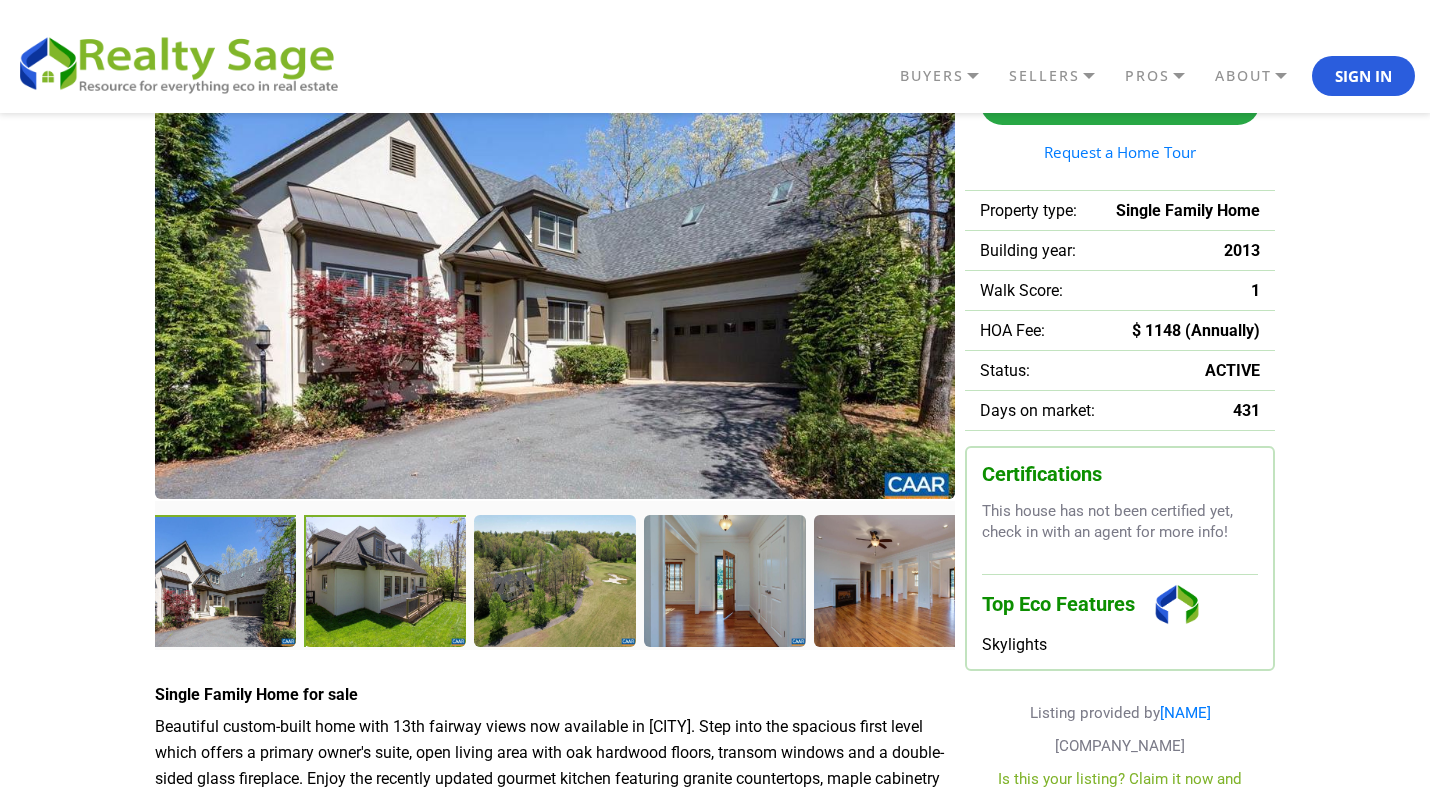 click at bounding box center [386, 582] 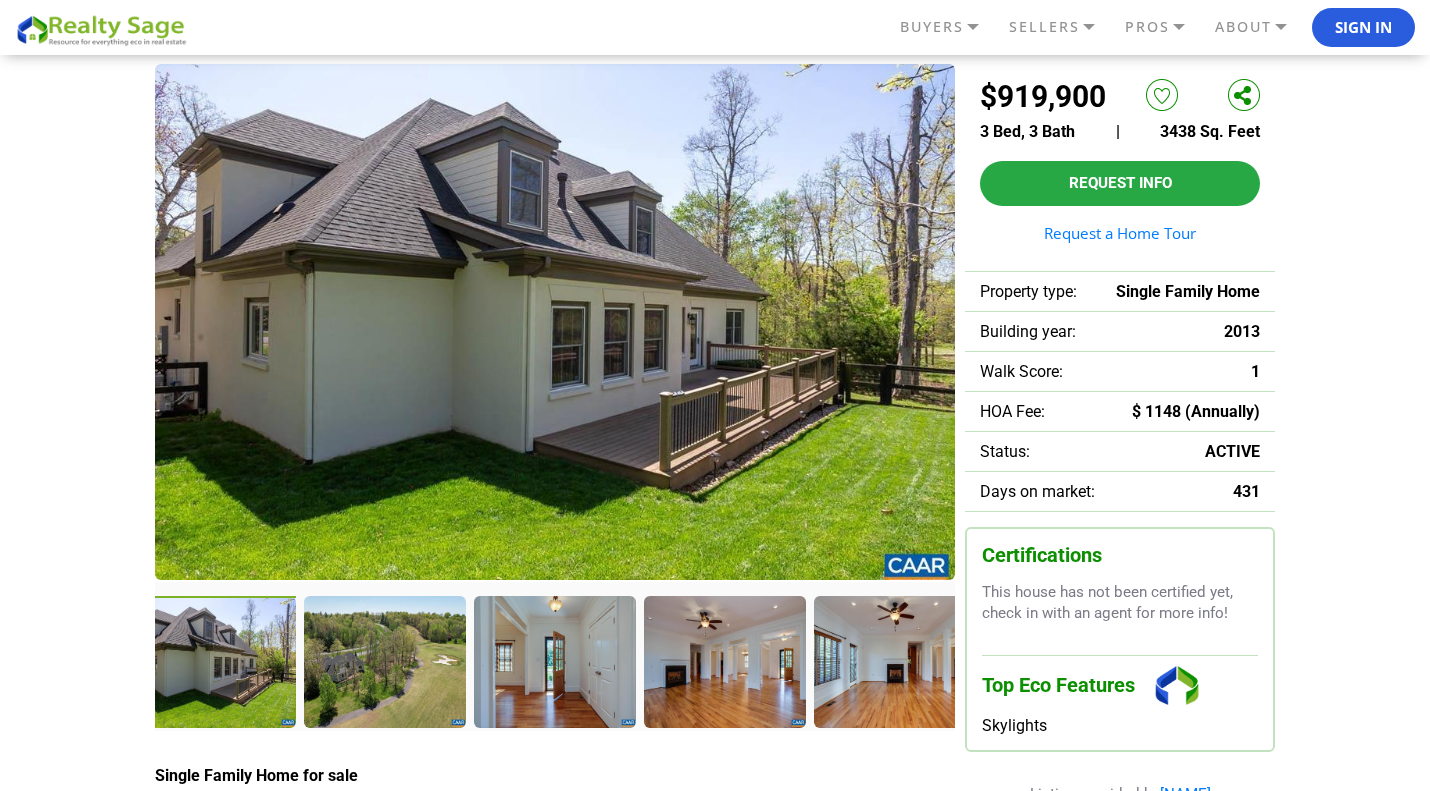 scroll, scrollTop: 100, scrollLeft: 0, axis: vertical 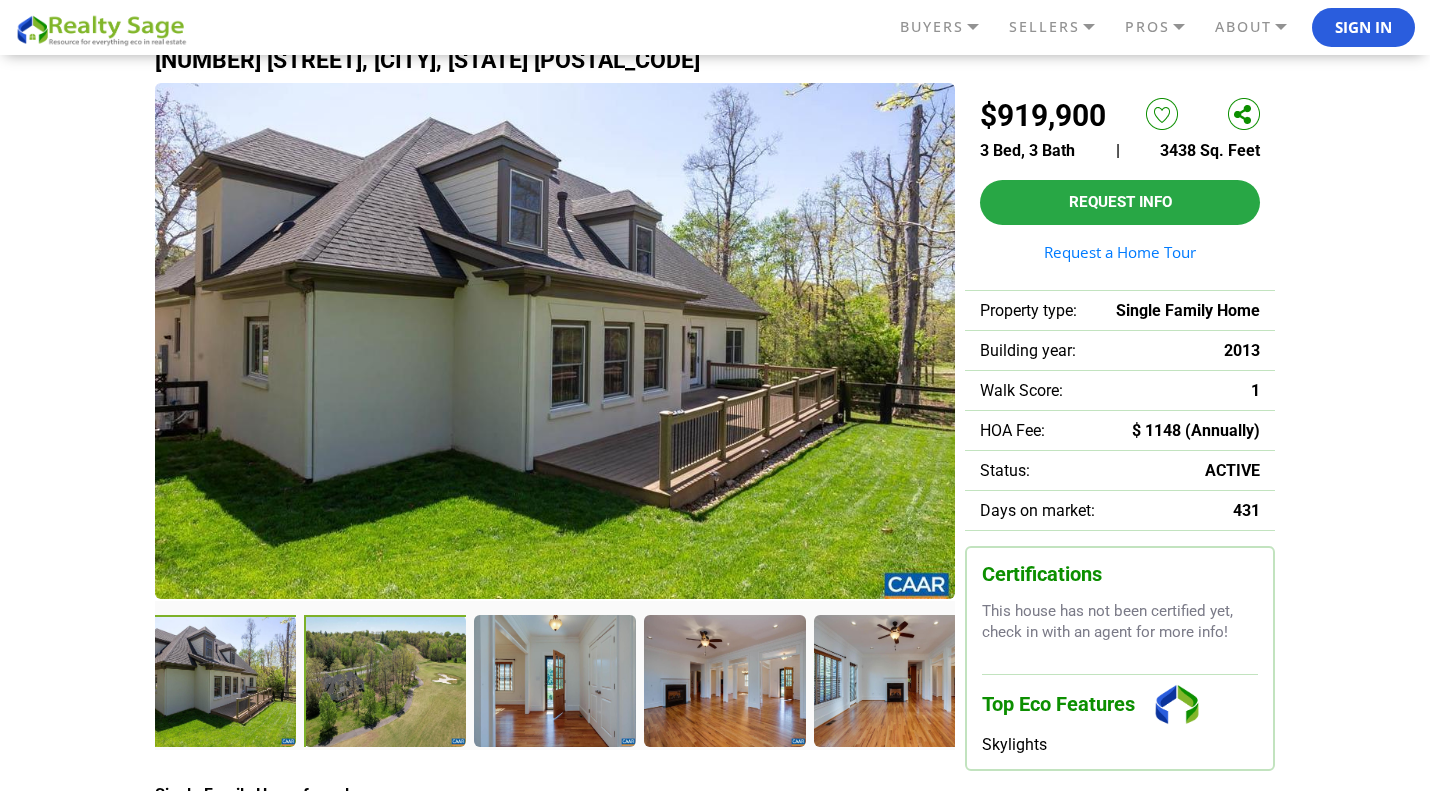 click at bounding box center (44, 680) 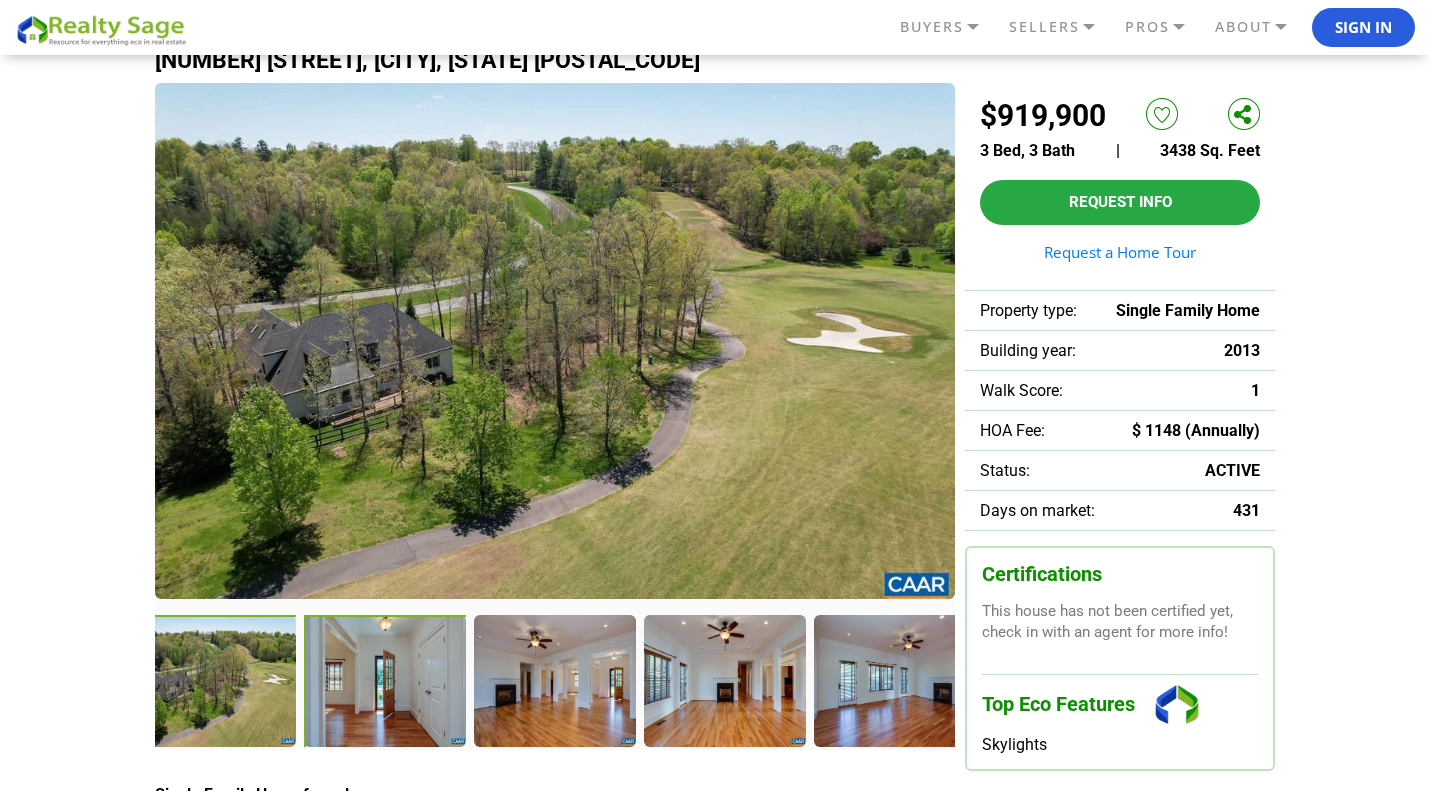 click at bounding box center [386, 682] 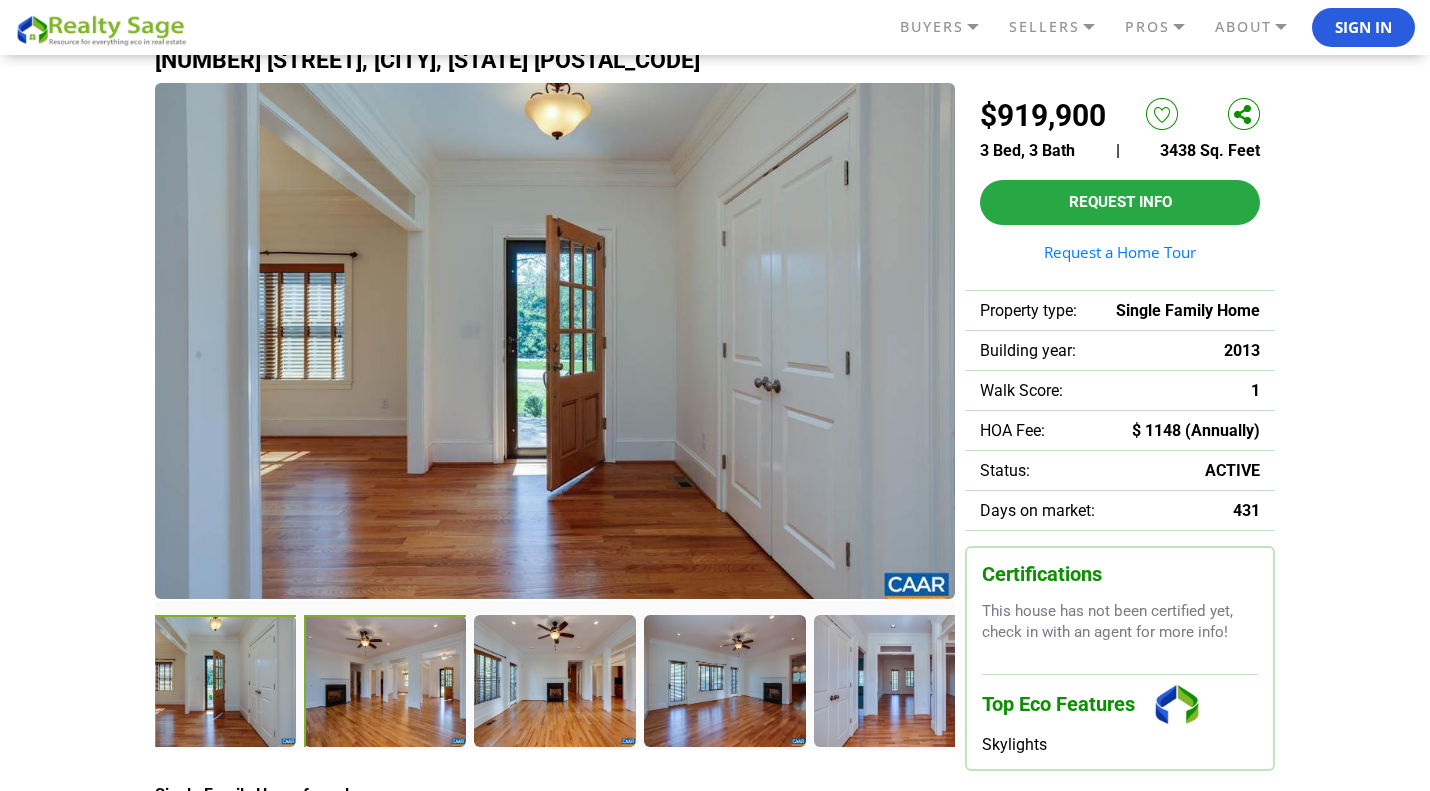 click at bounding box center [386, 682] 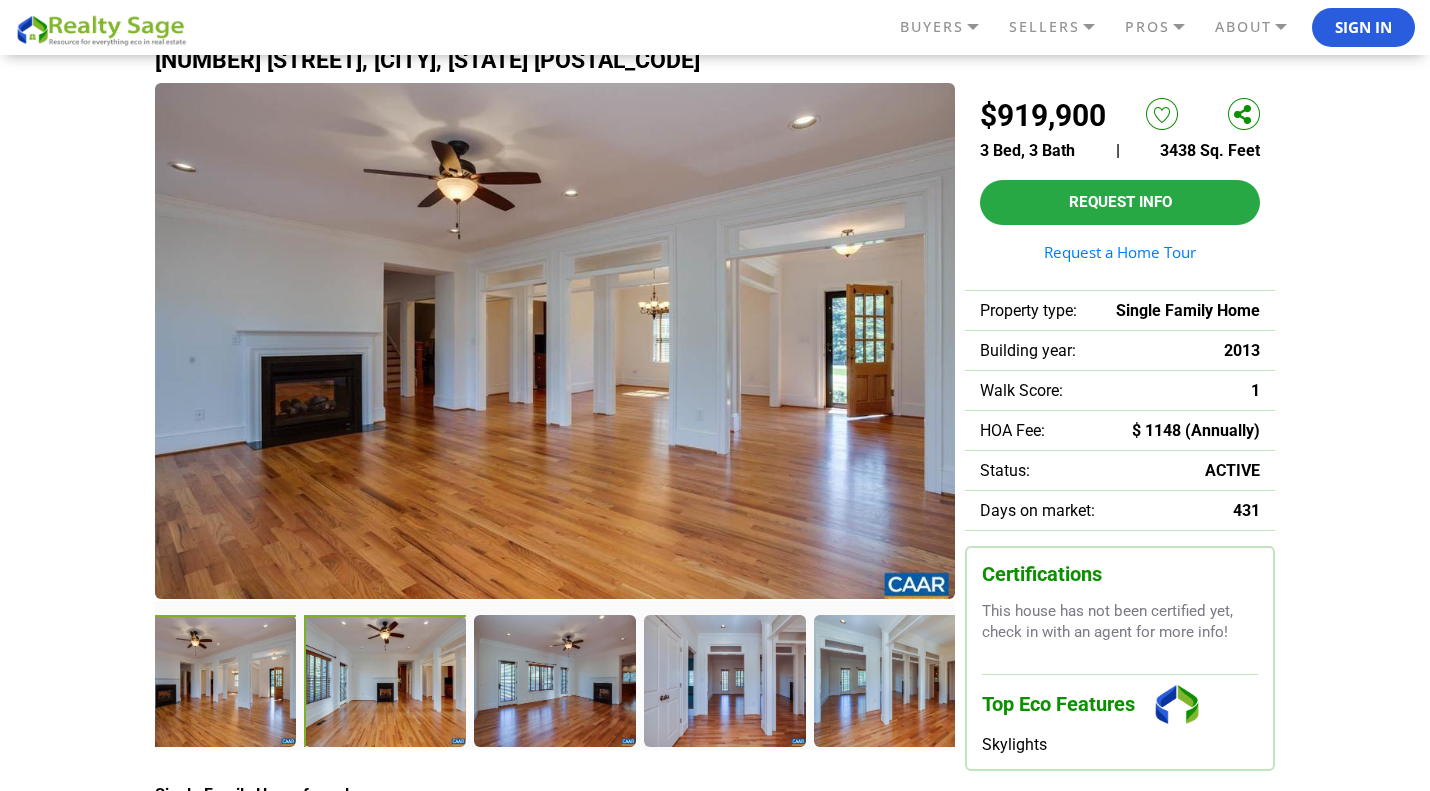 click at bounding box center [386, 682] 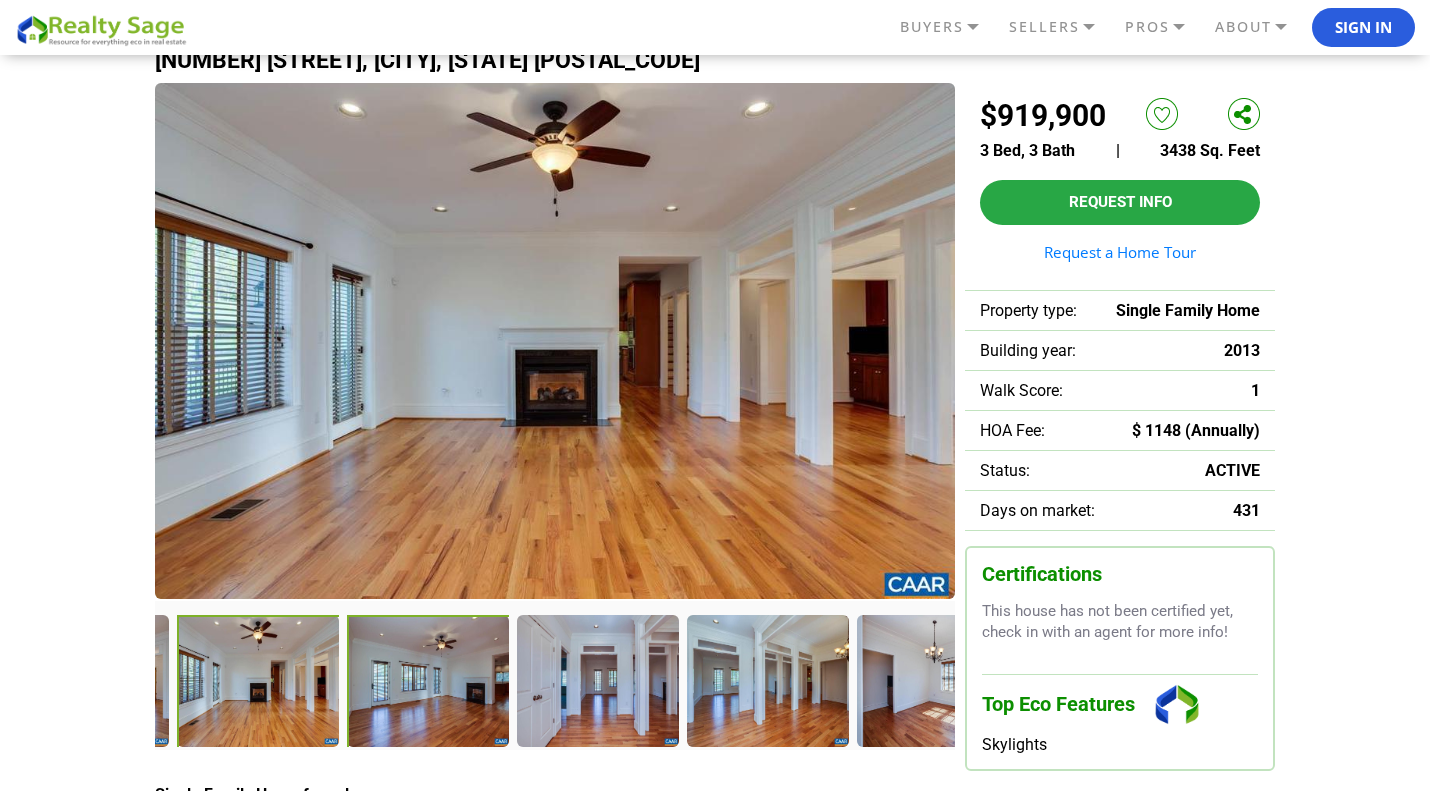 click at bounding box center [429, 682] 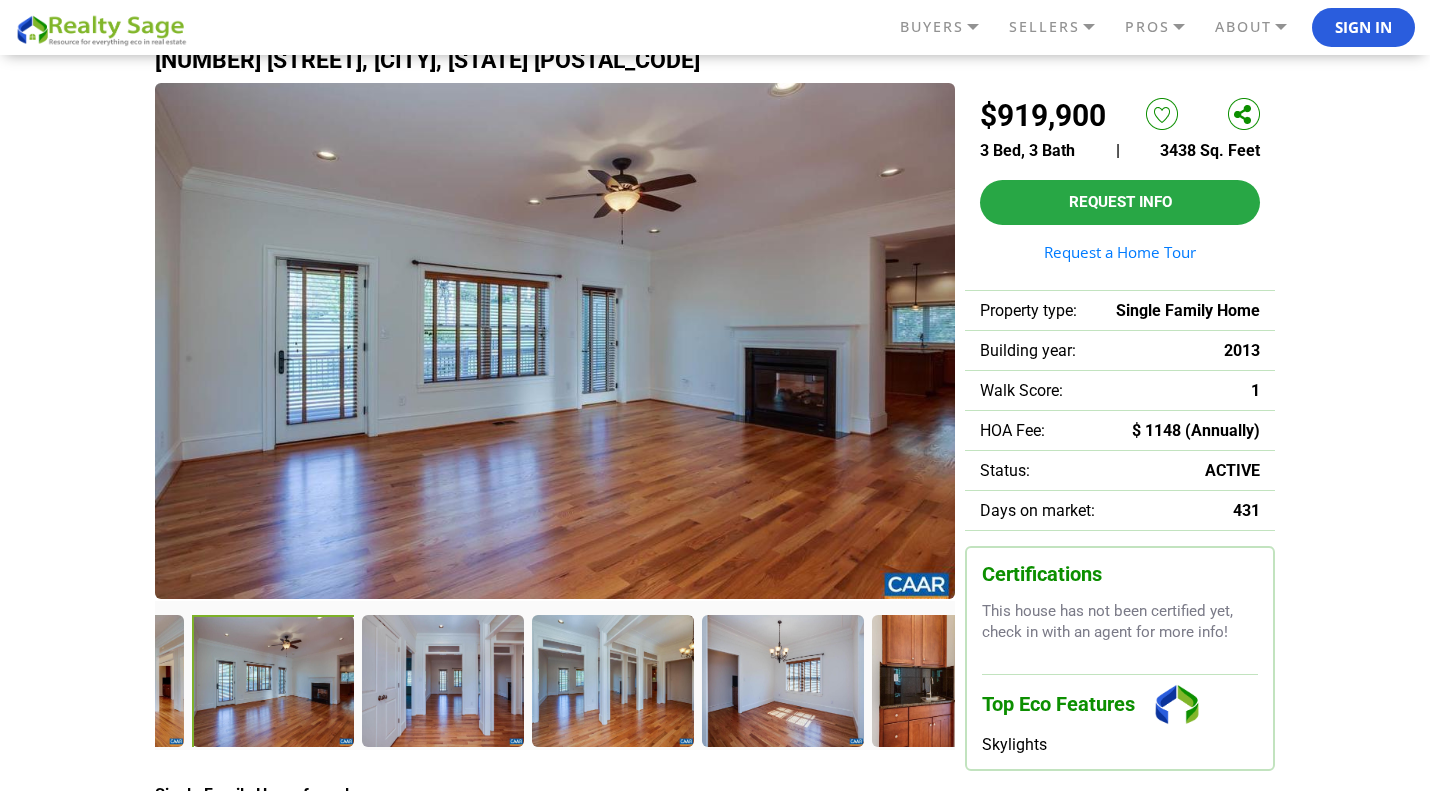 click at bounding box center (44, 680) 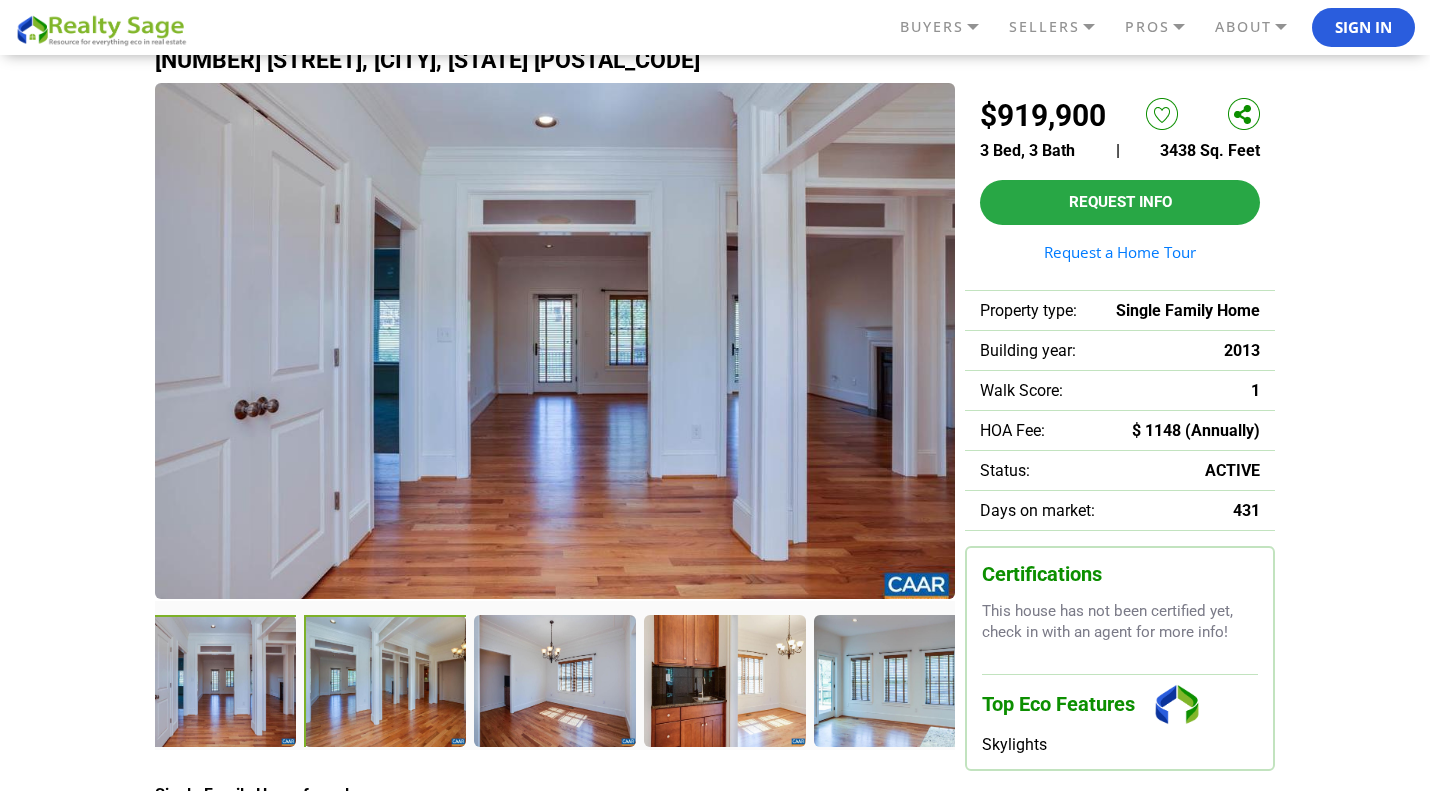 click at bounding box center (387, 683) 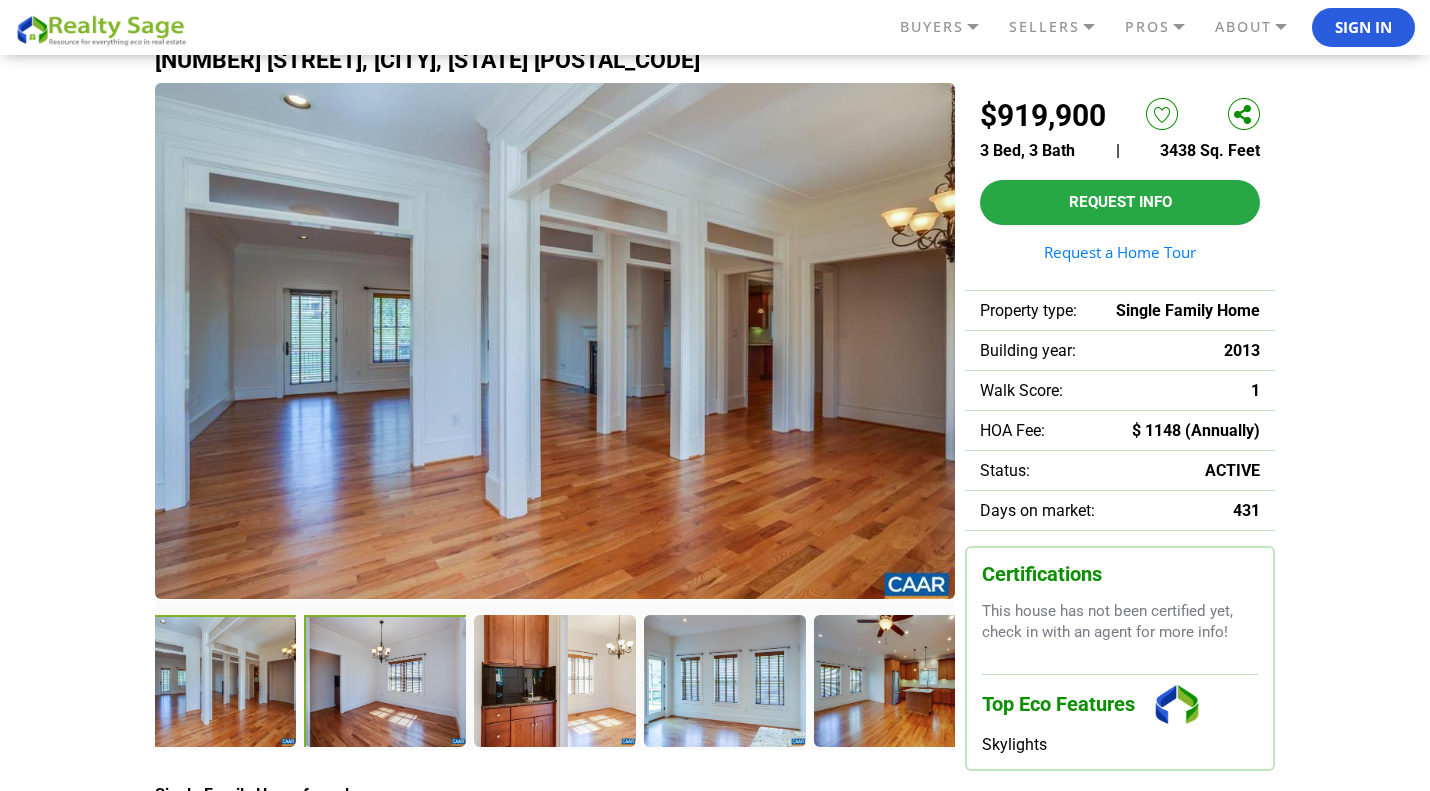 click at bounding box center (386, 682) 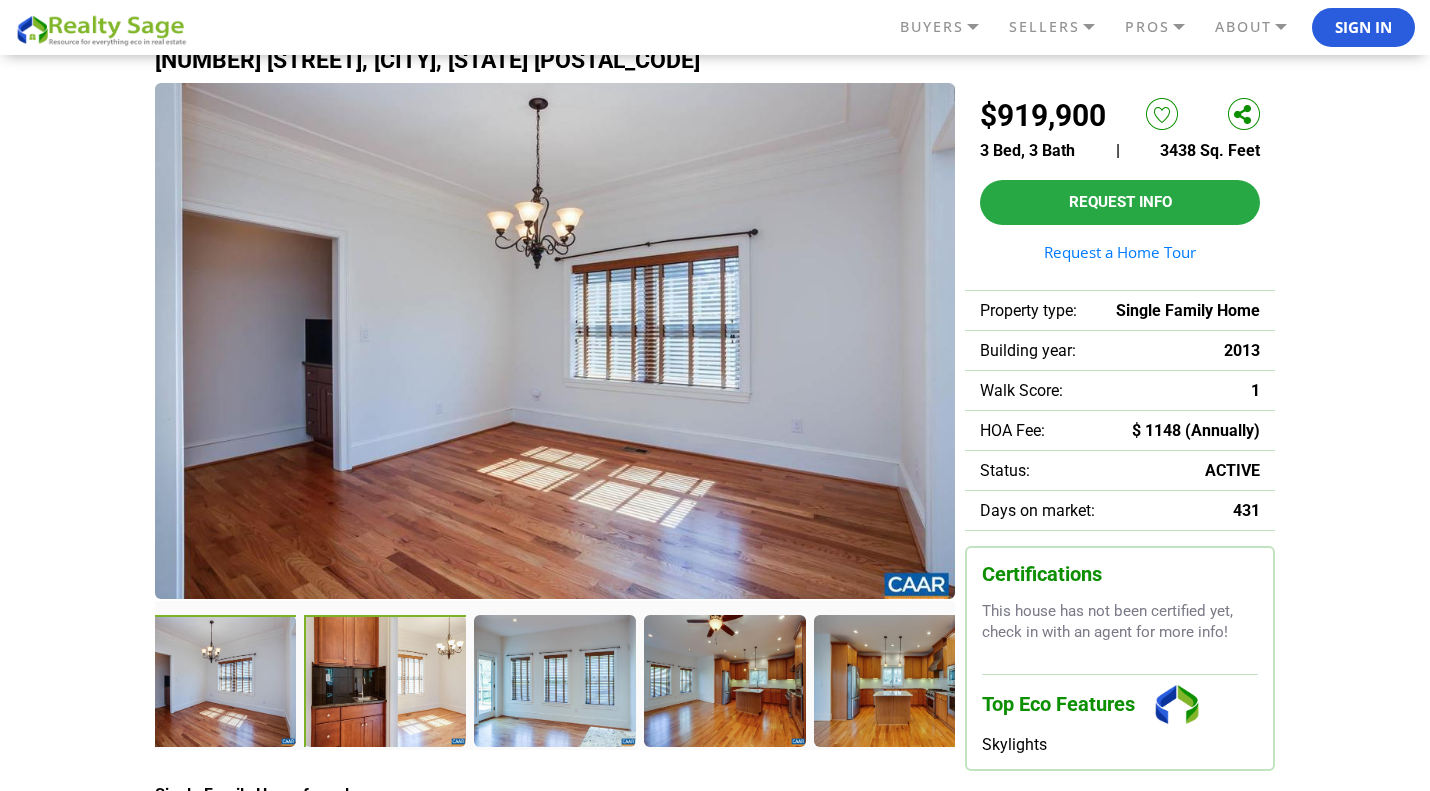 click at bounding box center (386, 682) 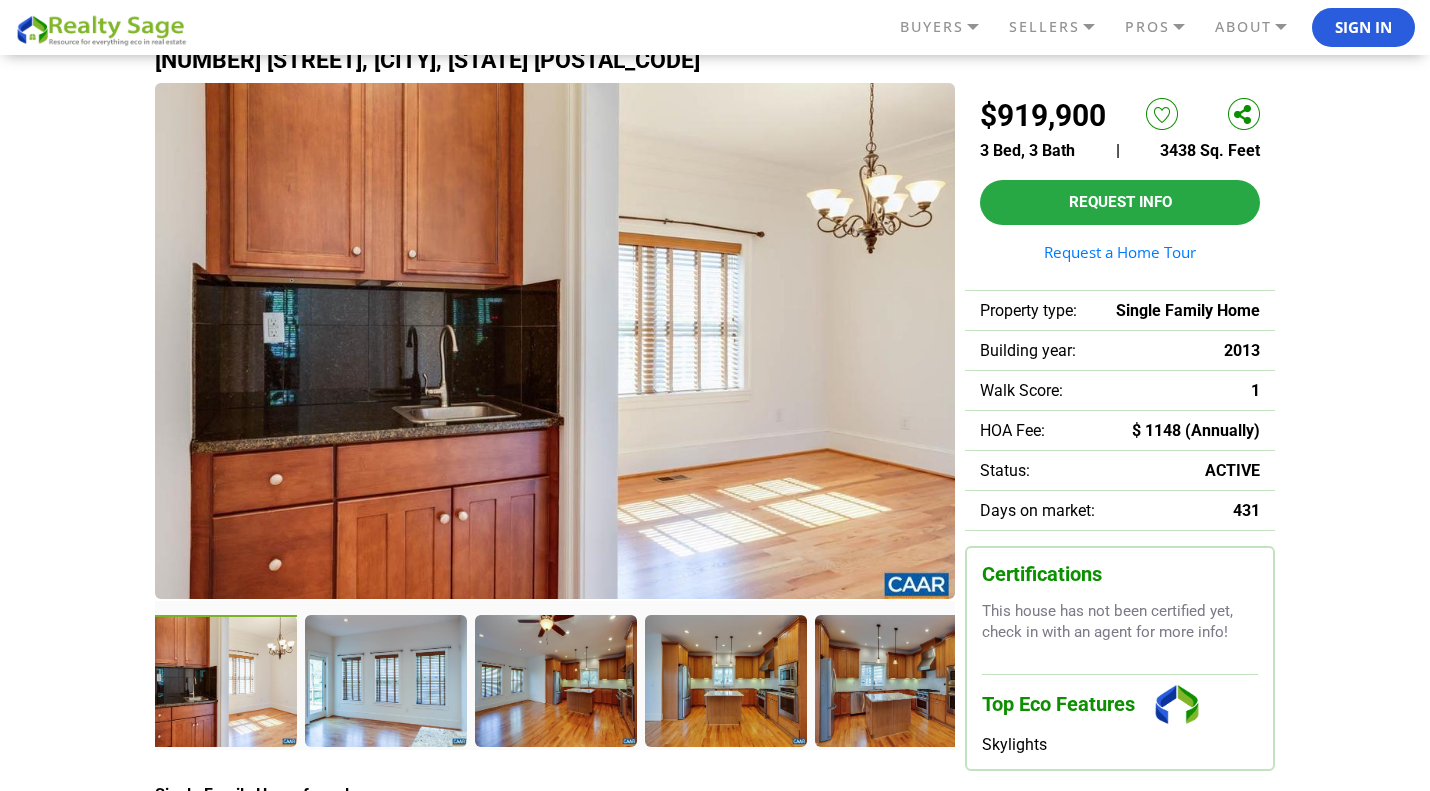 click at bounding box center (44, 680) 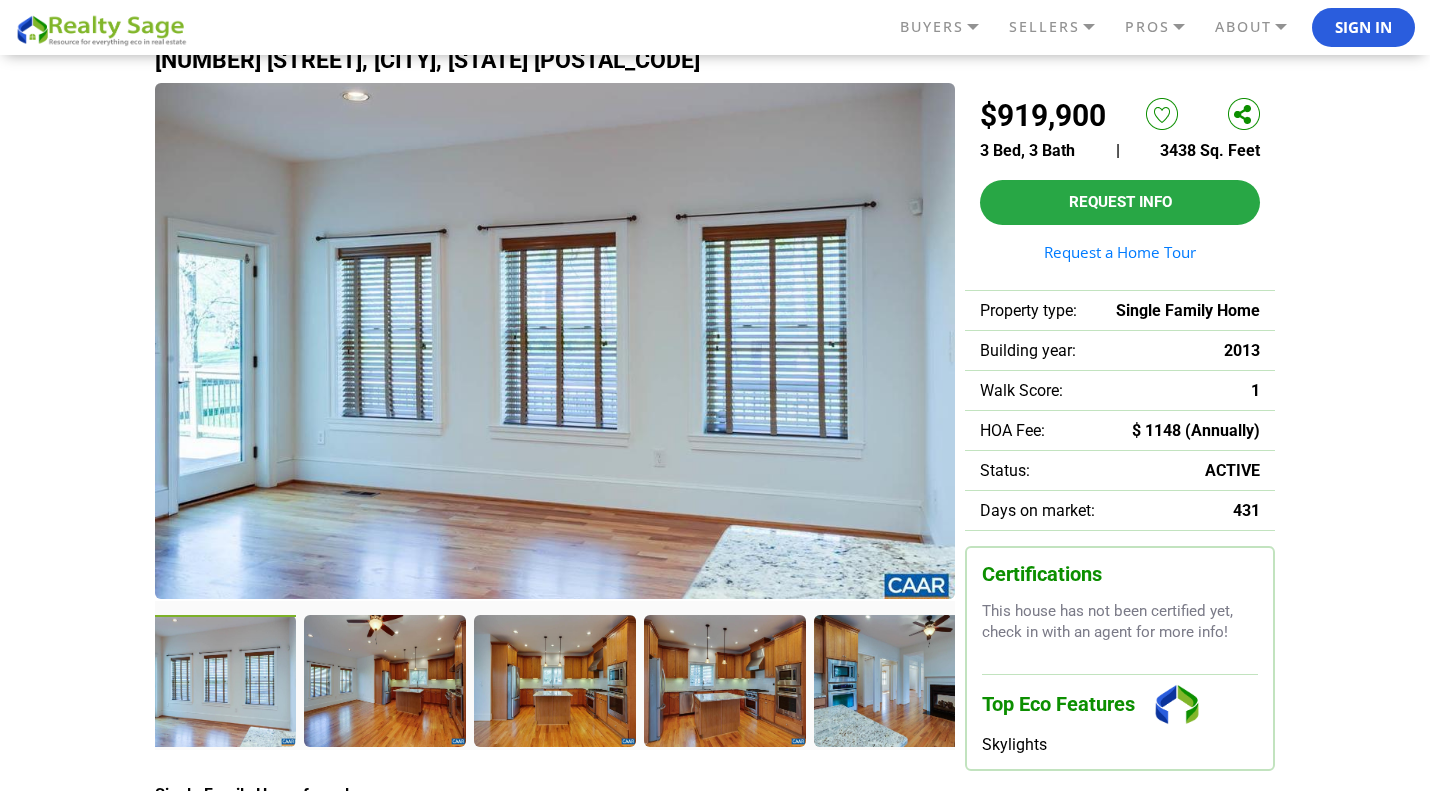 click at bounding box center [44, 680] 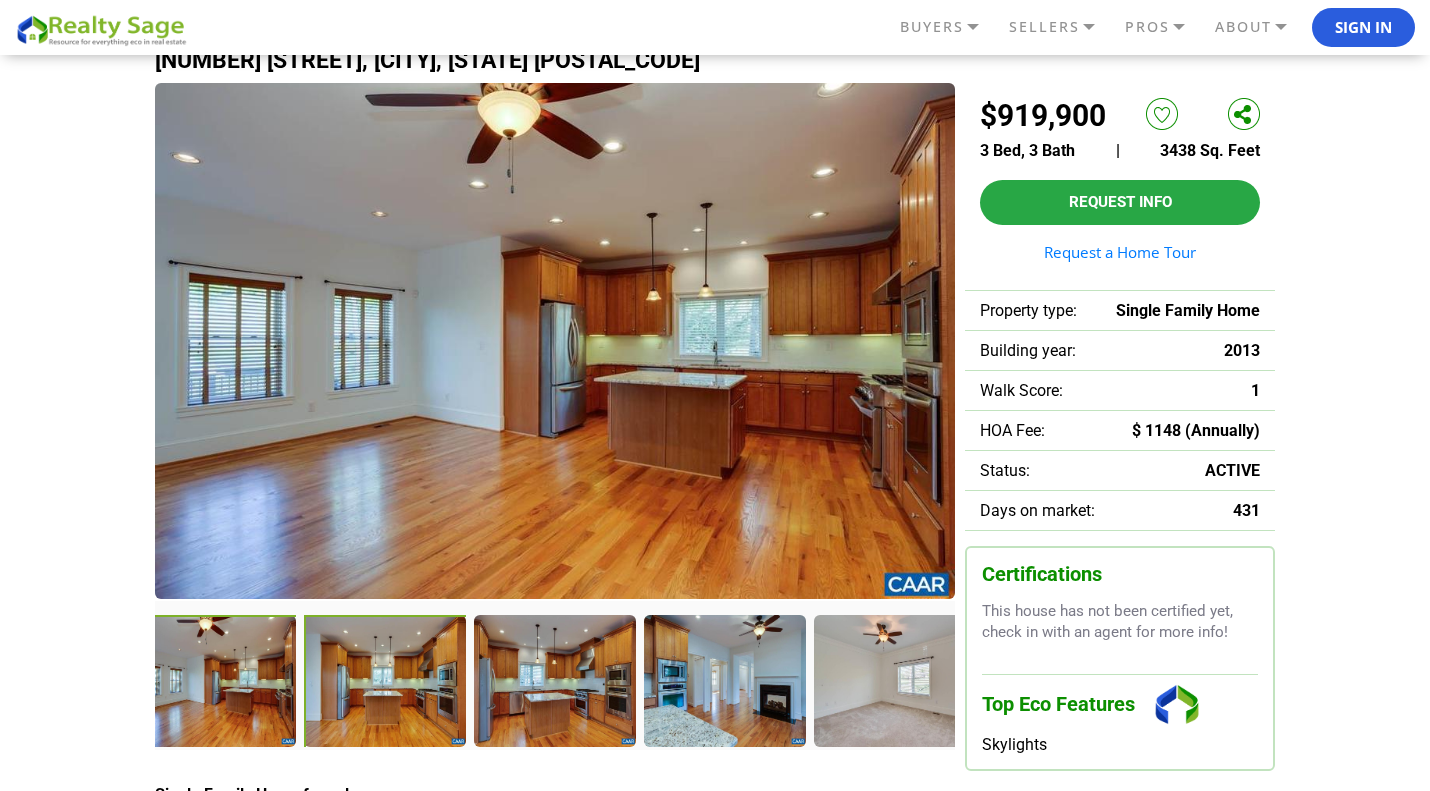click at bounding box center (386, 682) 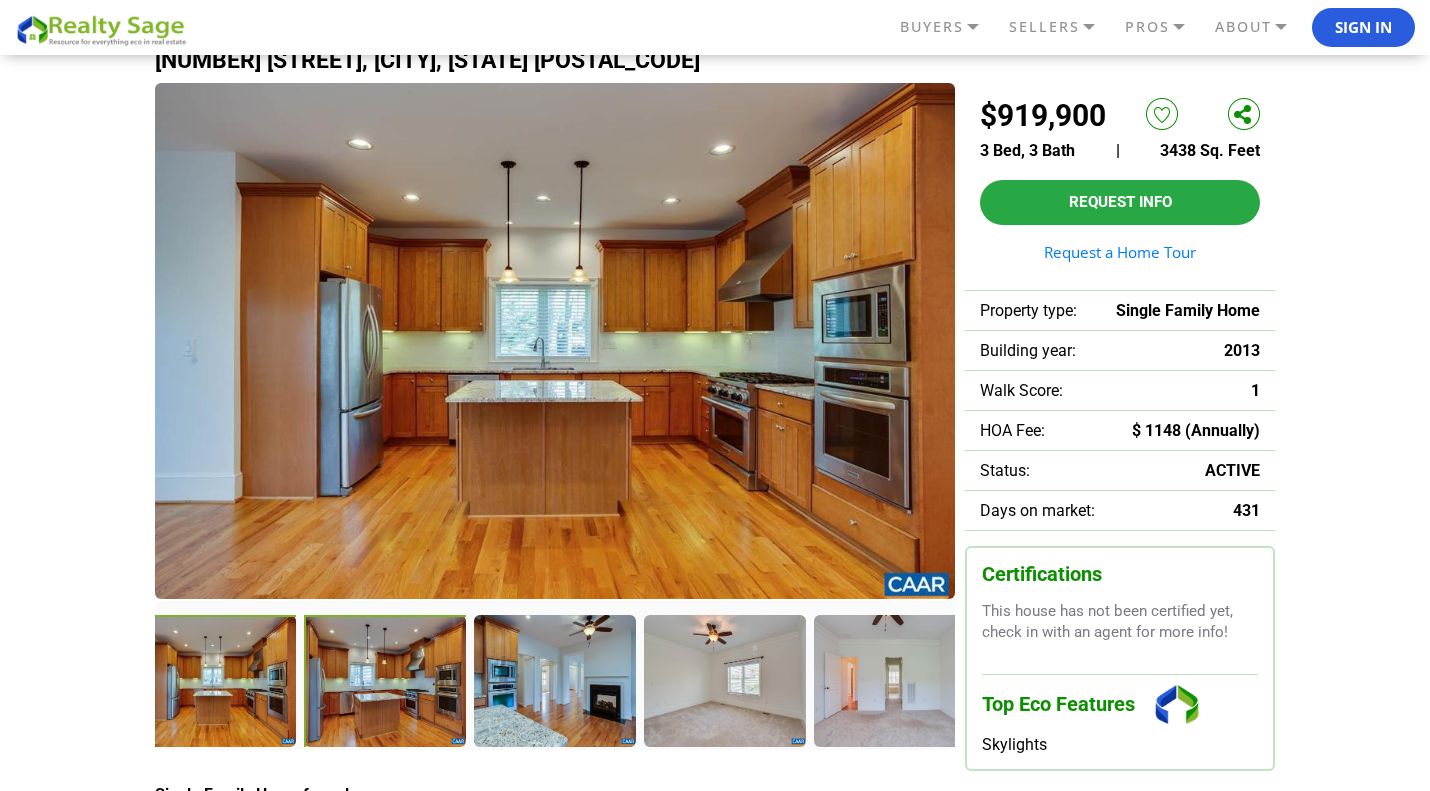 click at bounding box center (387, 683) 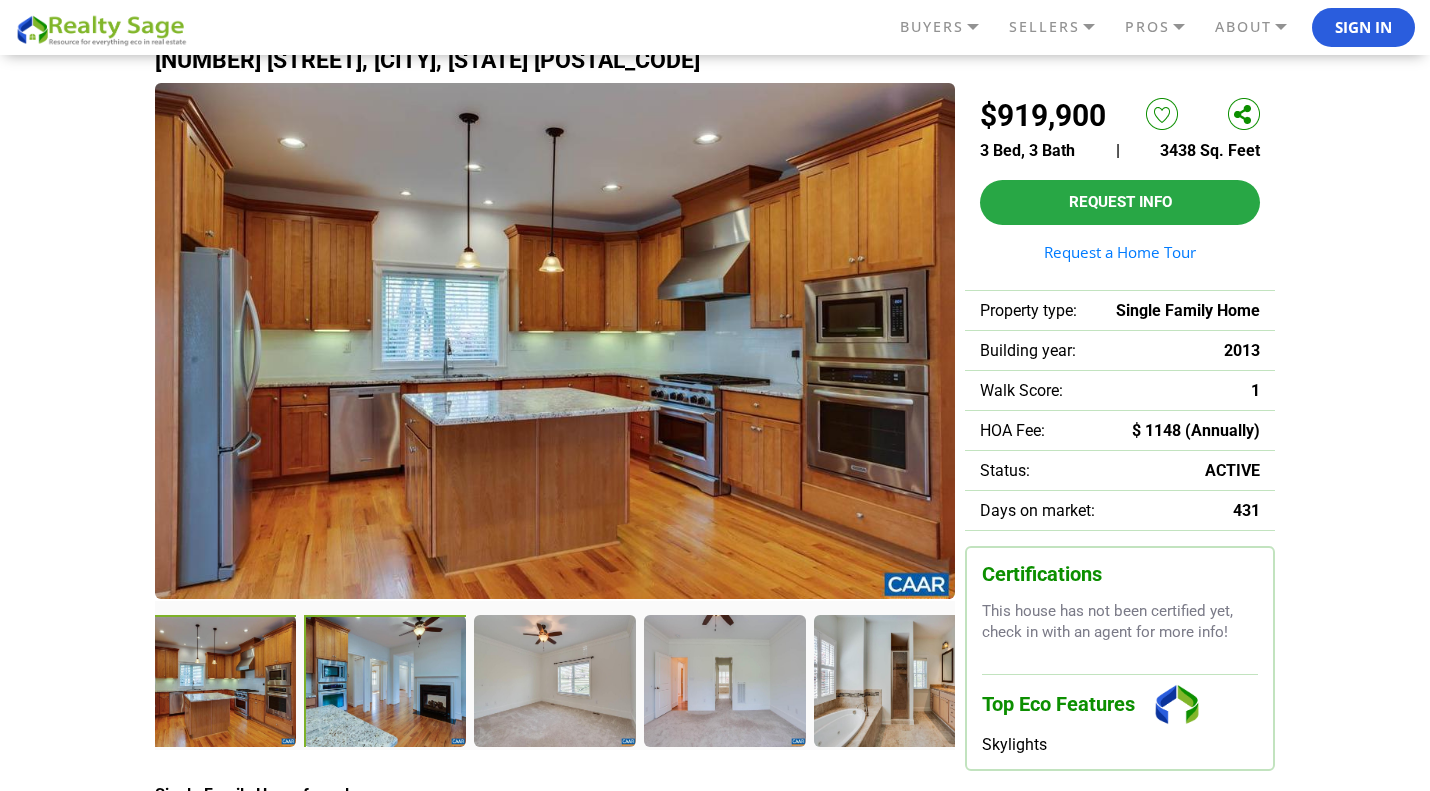 click at bounding box center (386, 682) 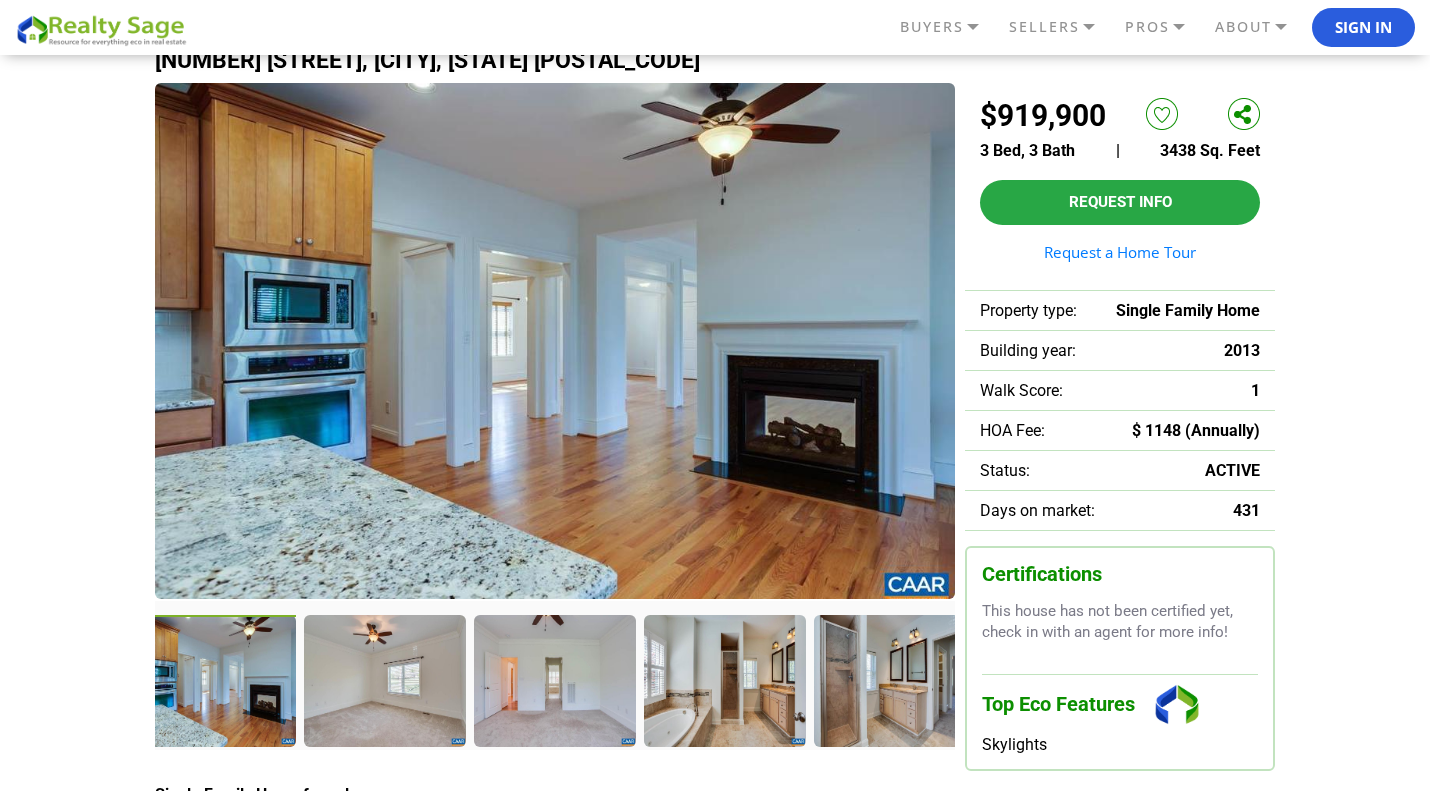 click at bounding box center [44, 680] 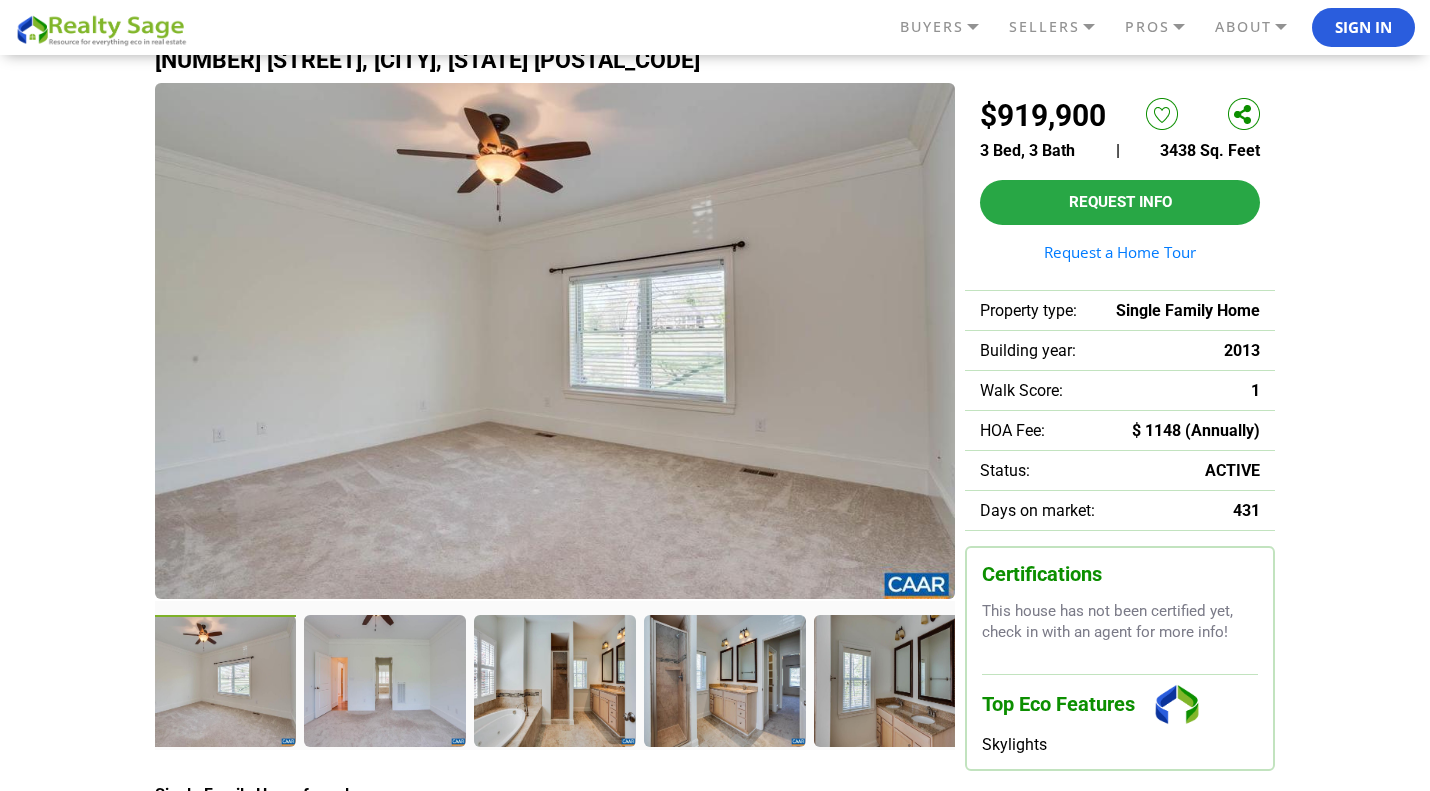 click at bounding box center [44, 680] 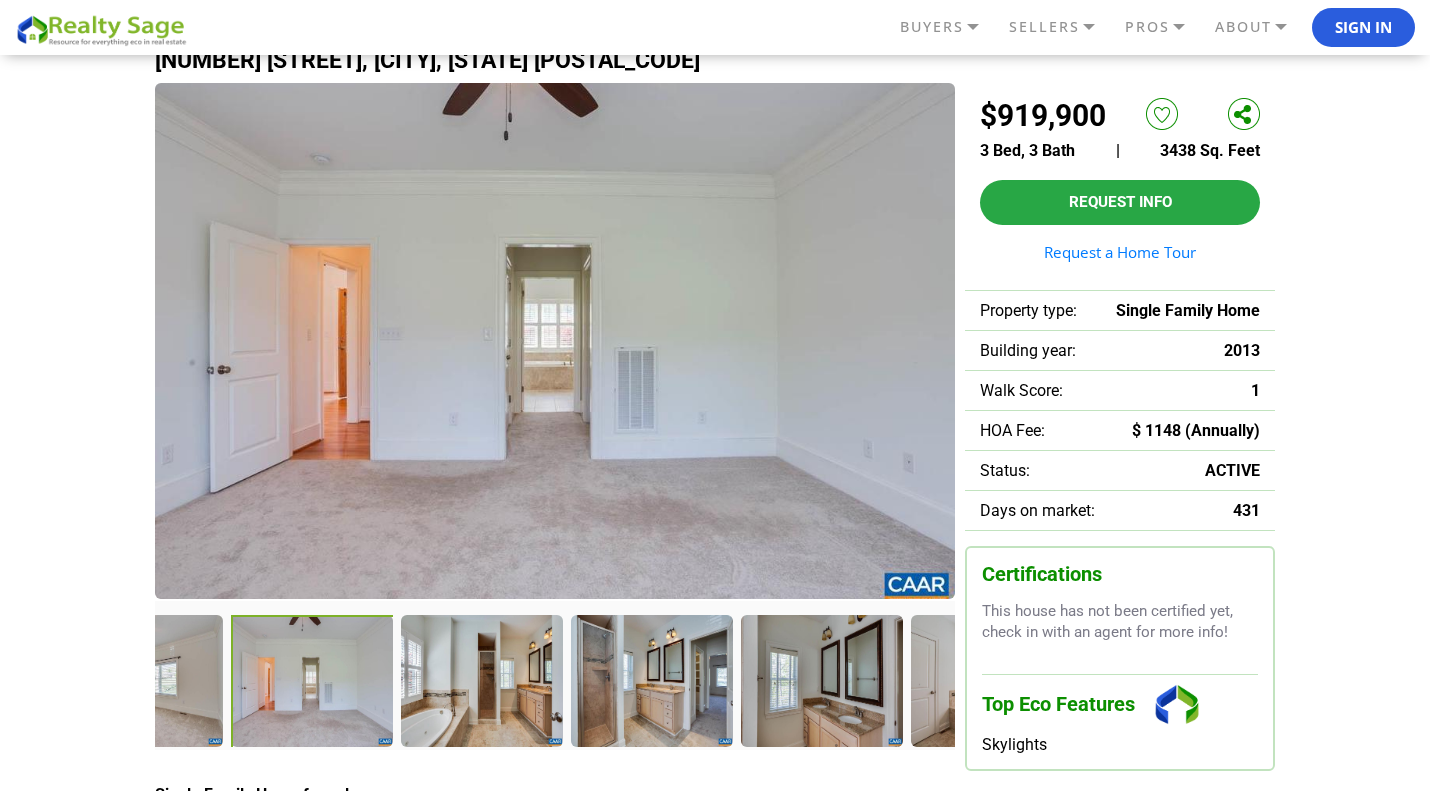 click at bounding box center [313, 682] 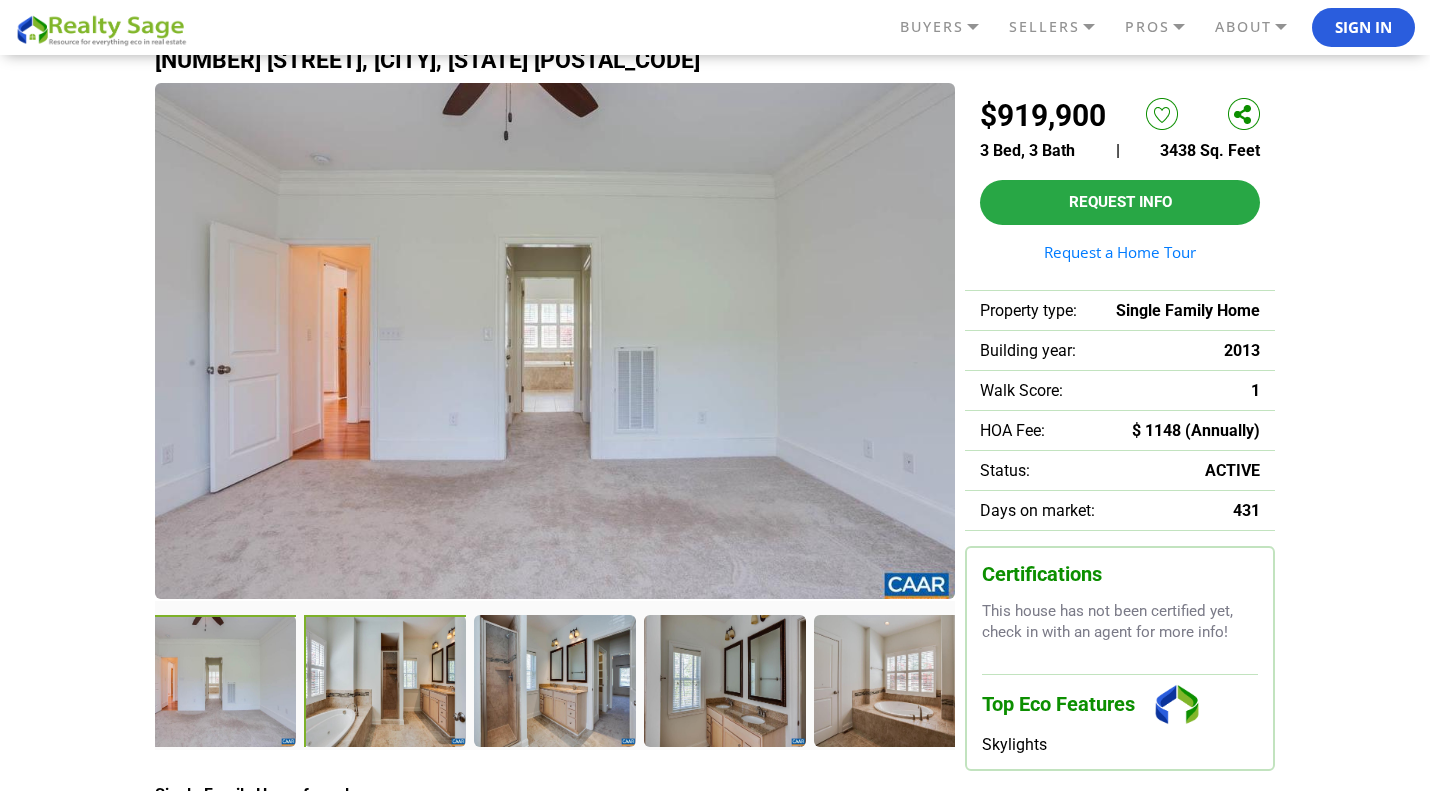 click at bounding box center [386, 682] 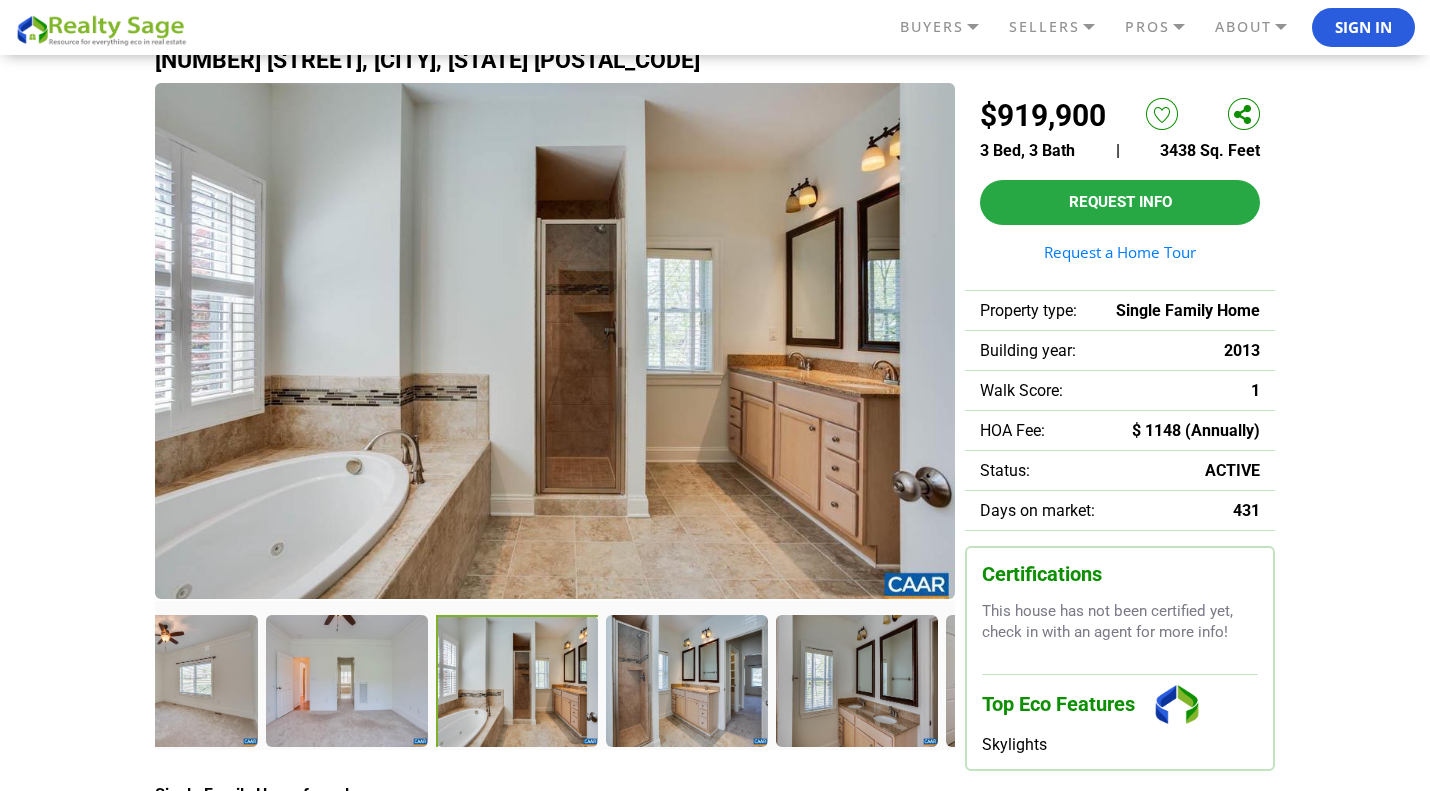 drag, startPoint x: 235, startPoint y: 704, endPoint x: 537, endPoint y: 689, distance: 302.37228 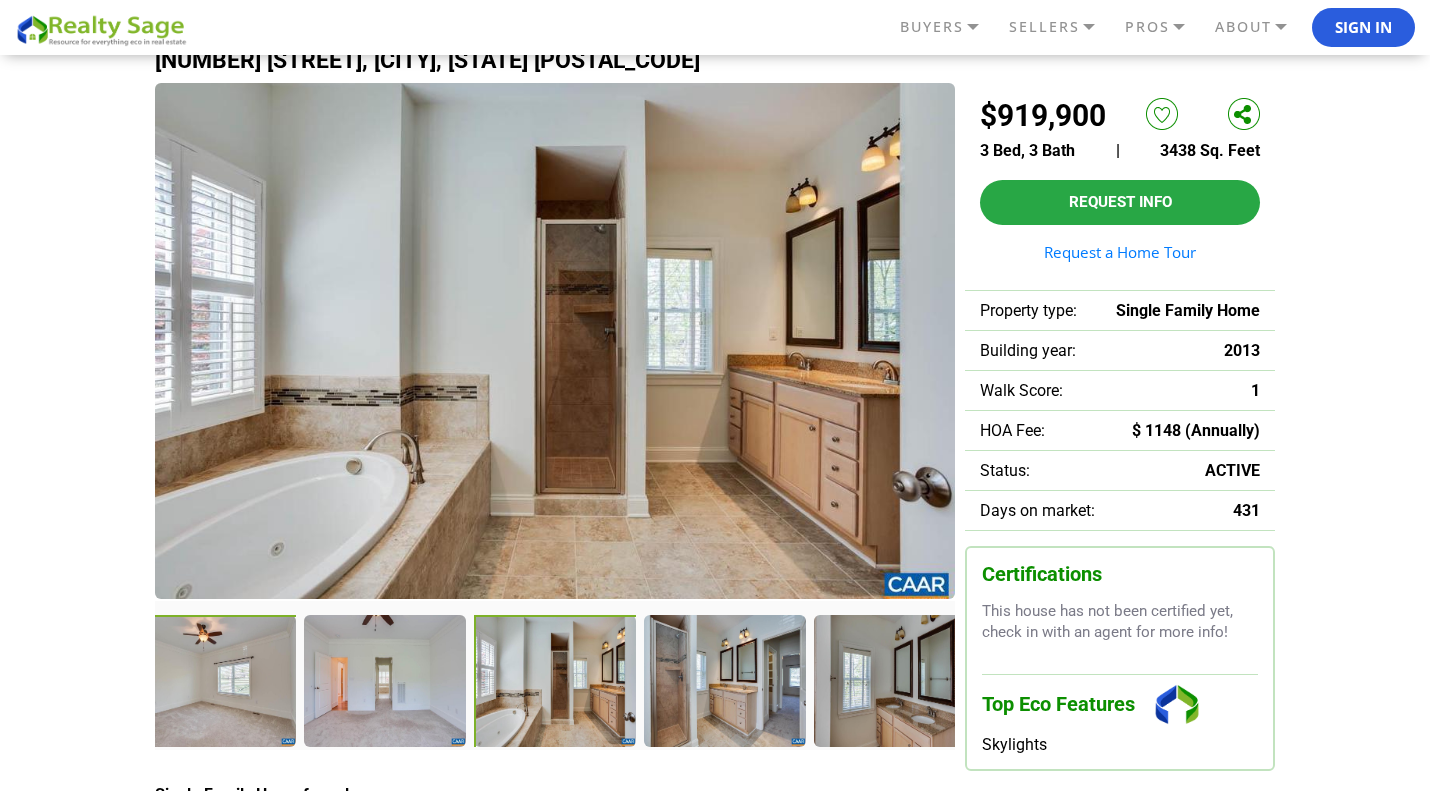 click at bounding box center (44, 680) 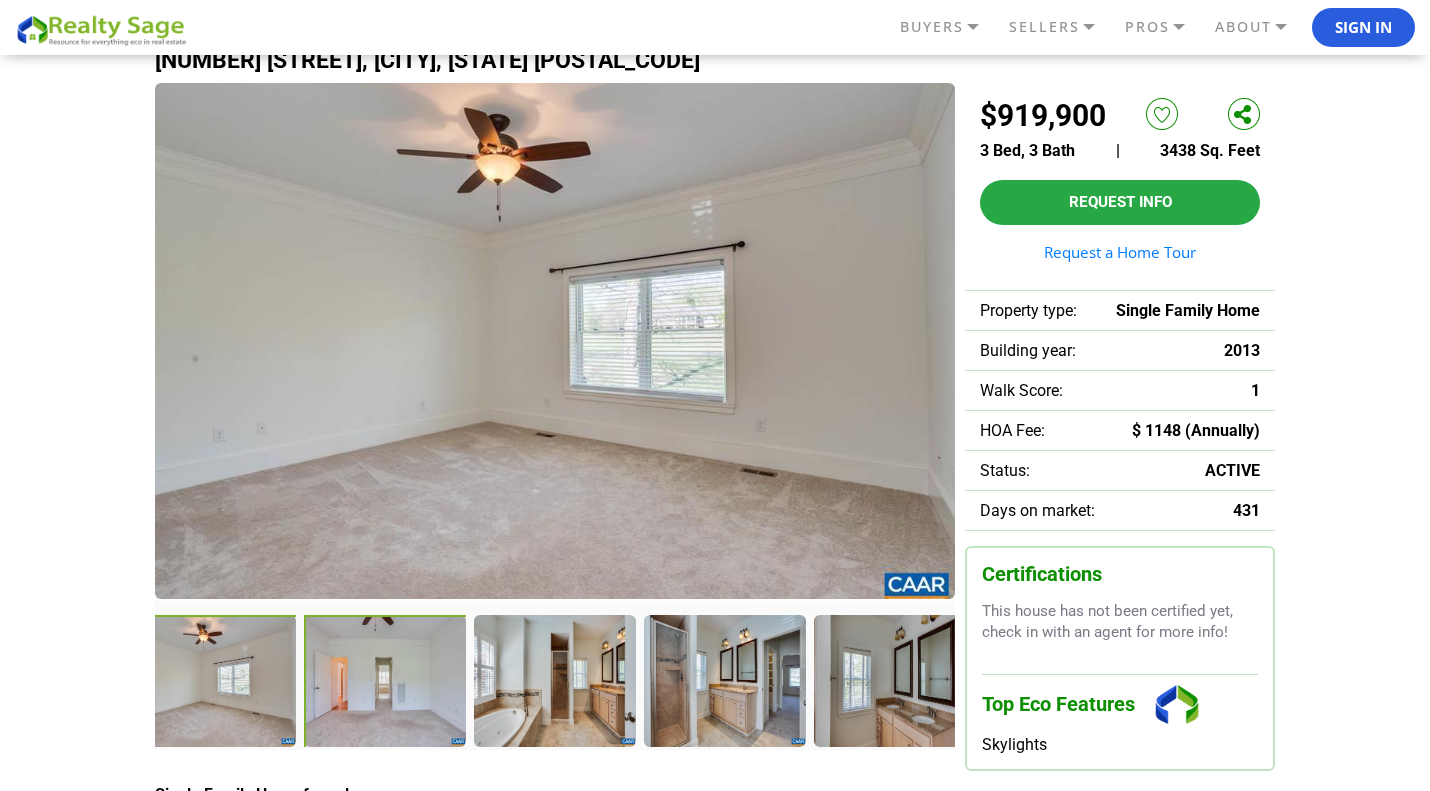 click at bounding box center [44, 680] 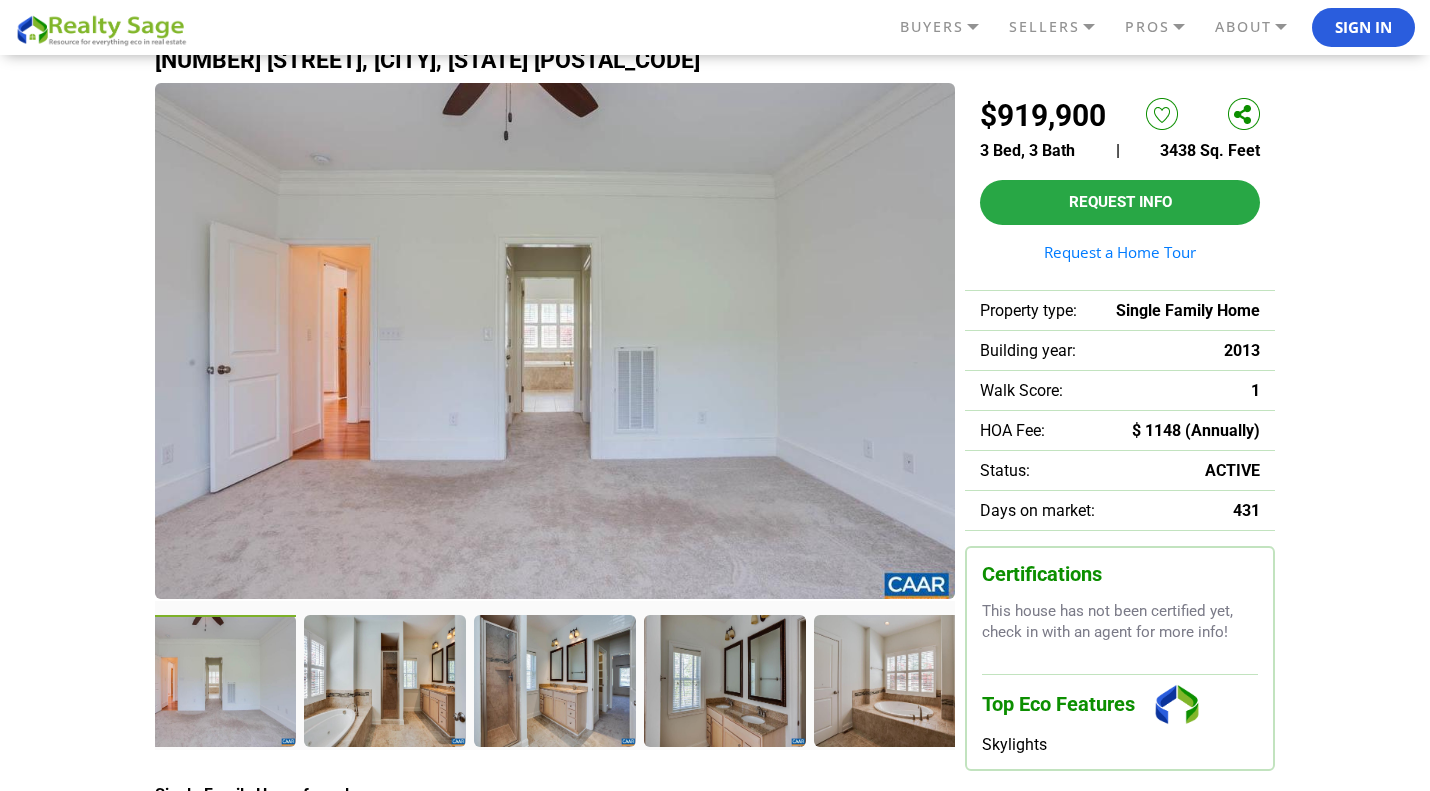 click at bounding box center [44, 680] 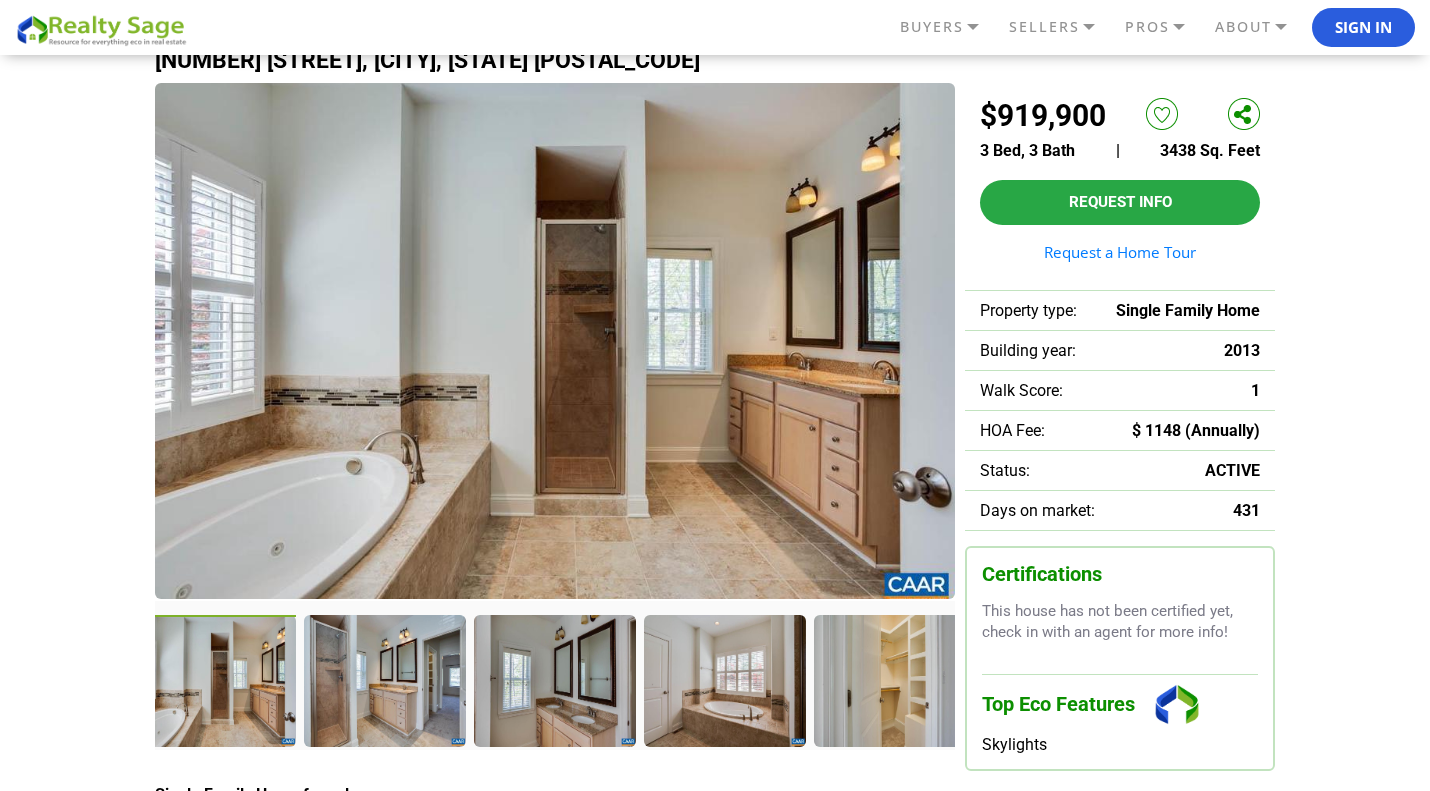 click at bounding box center [44, 680] 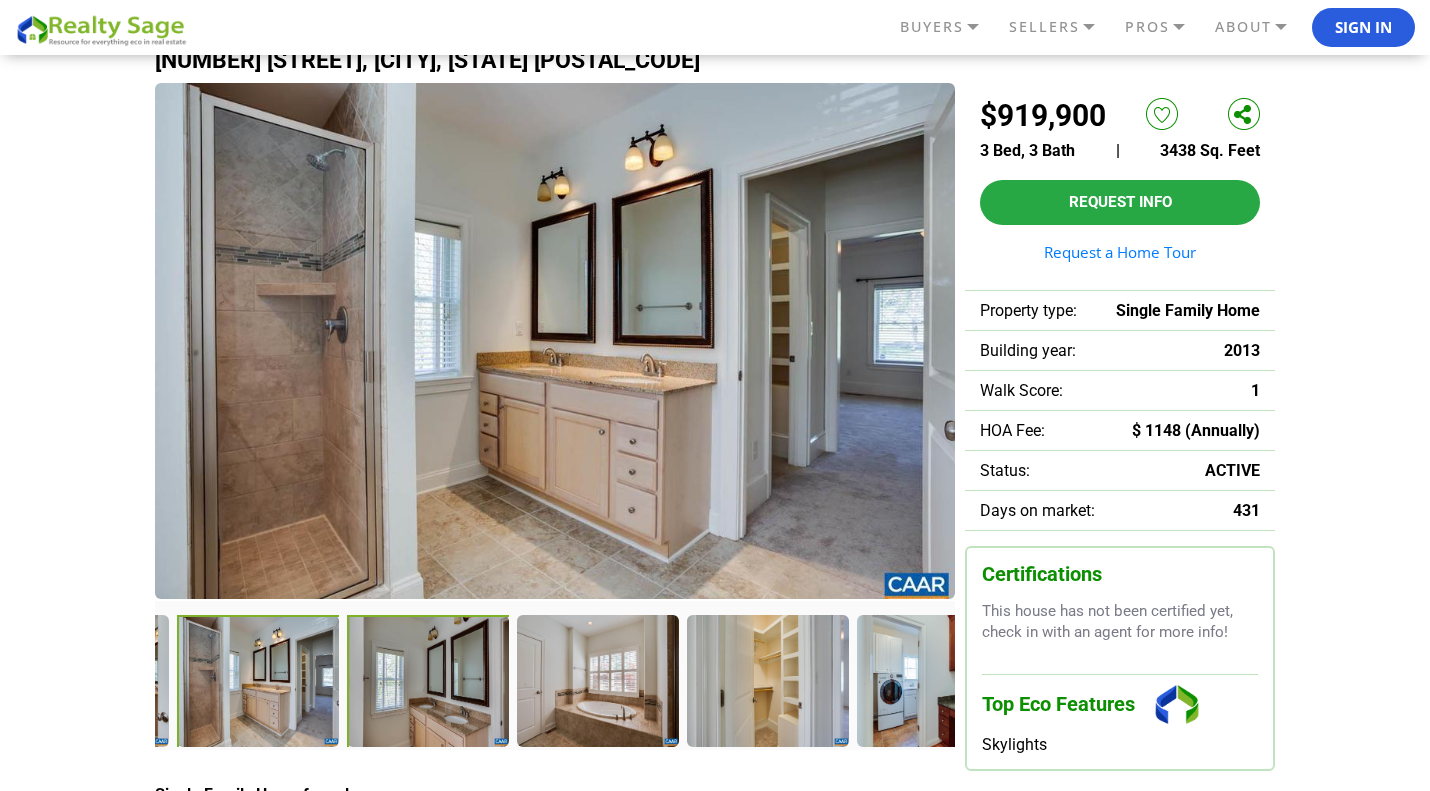 click at bounding box center [429, 682] 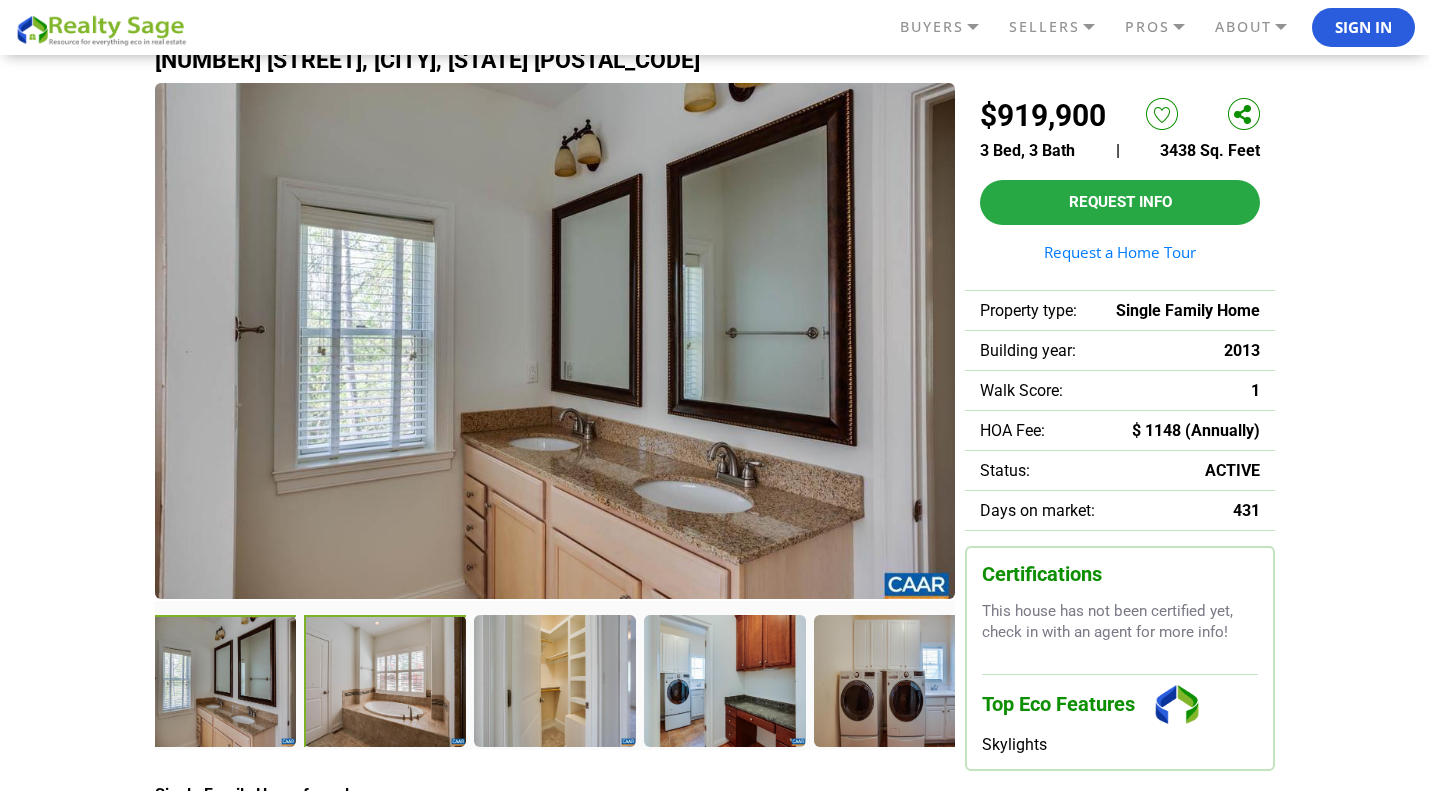 click at bounding box center [386, 682] 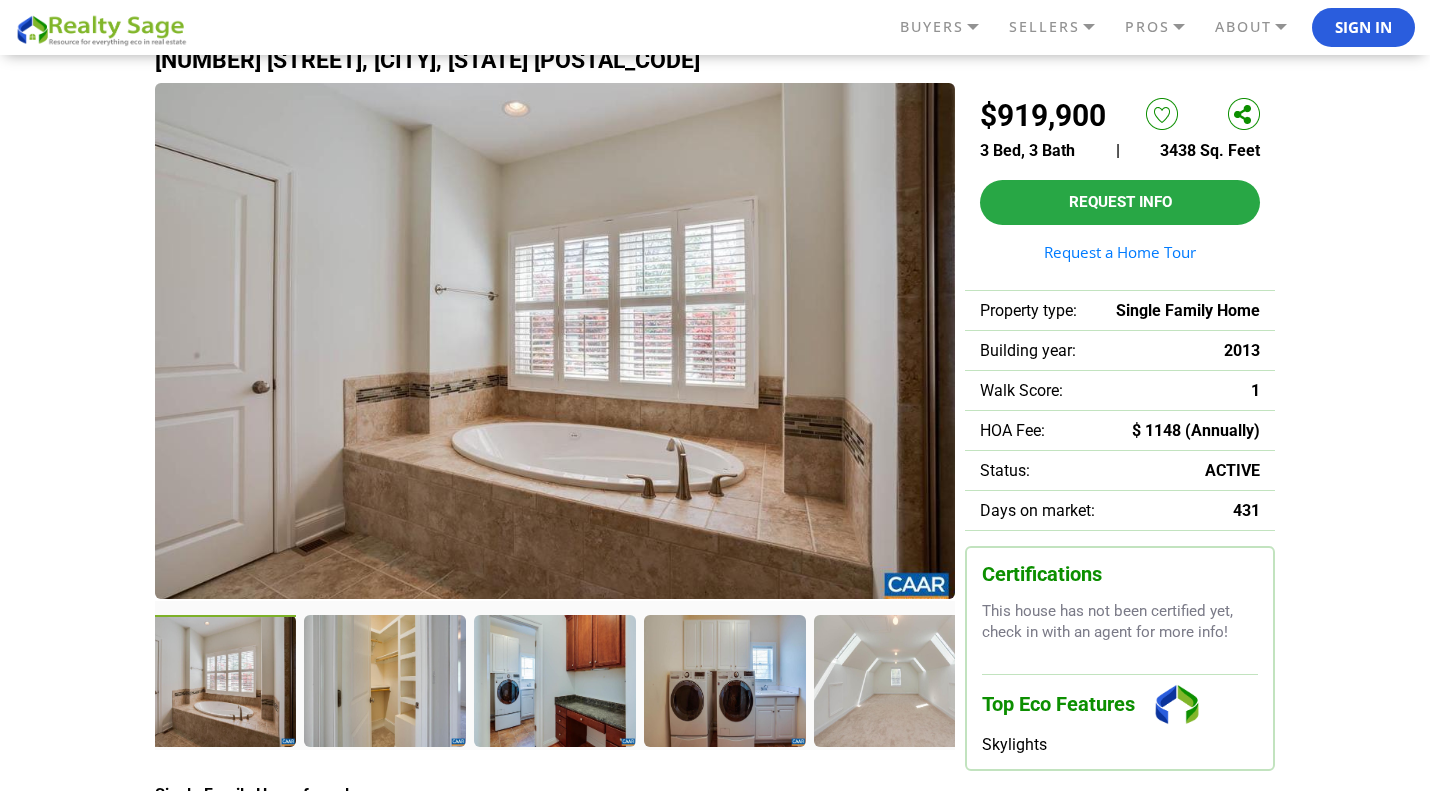 click at bounding box center [44, 680] 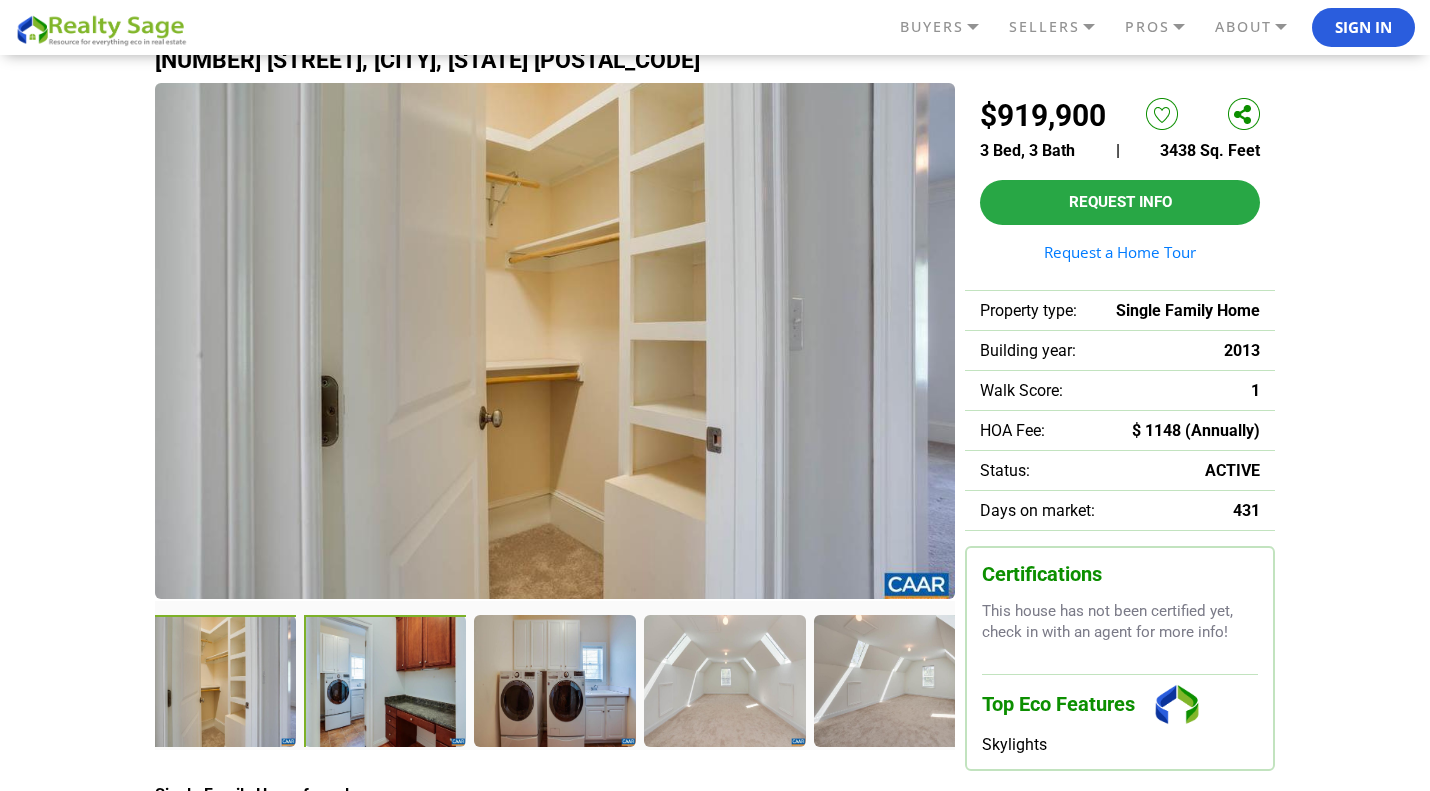 click at bounding box center [386, 682] 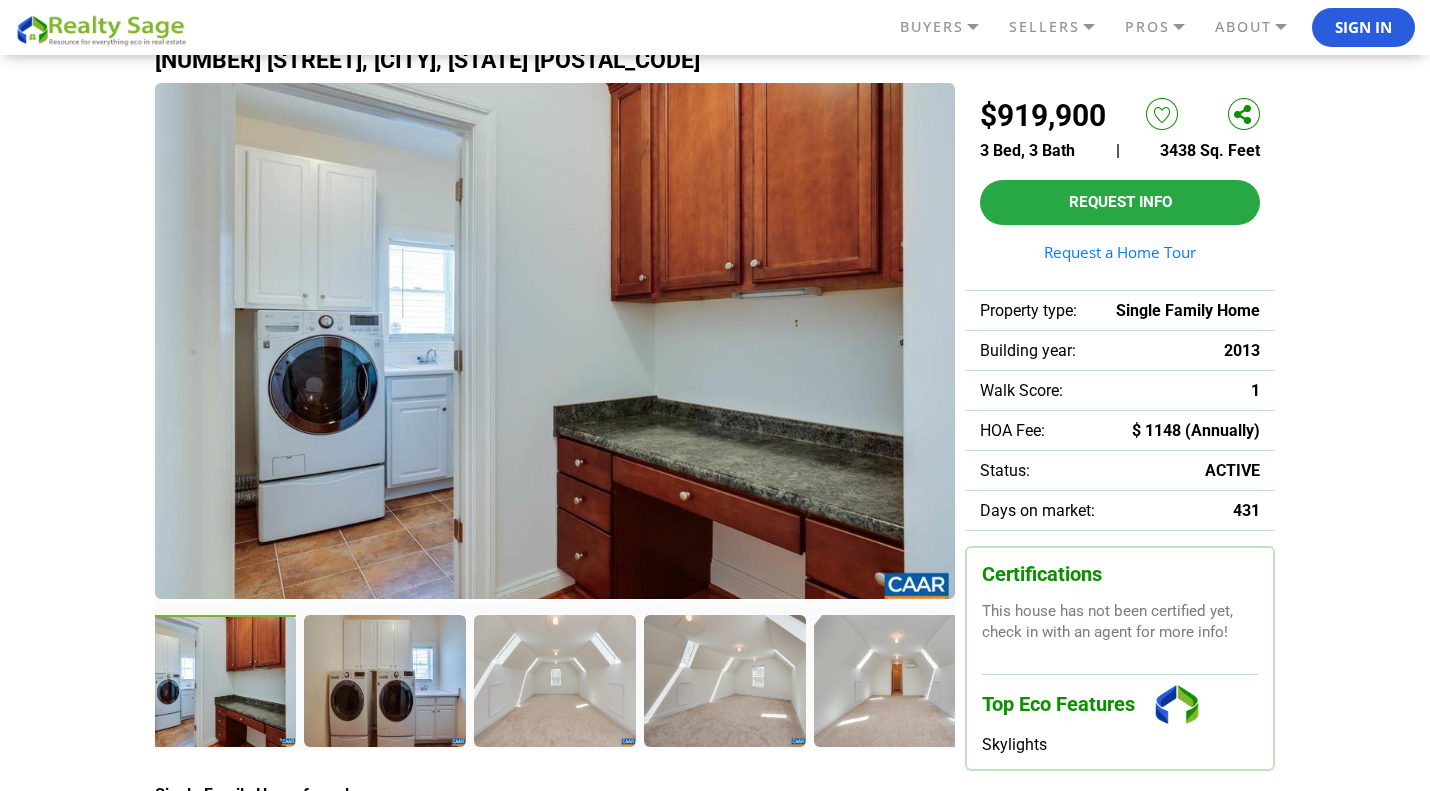 click at bounding box center [44, 680] 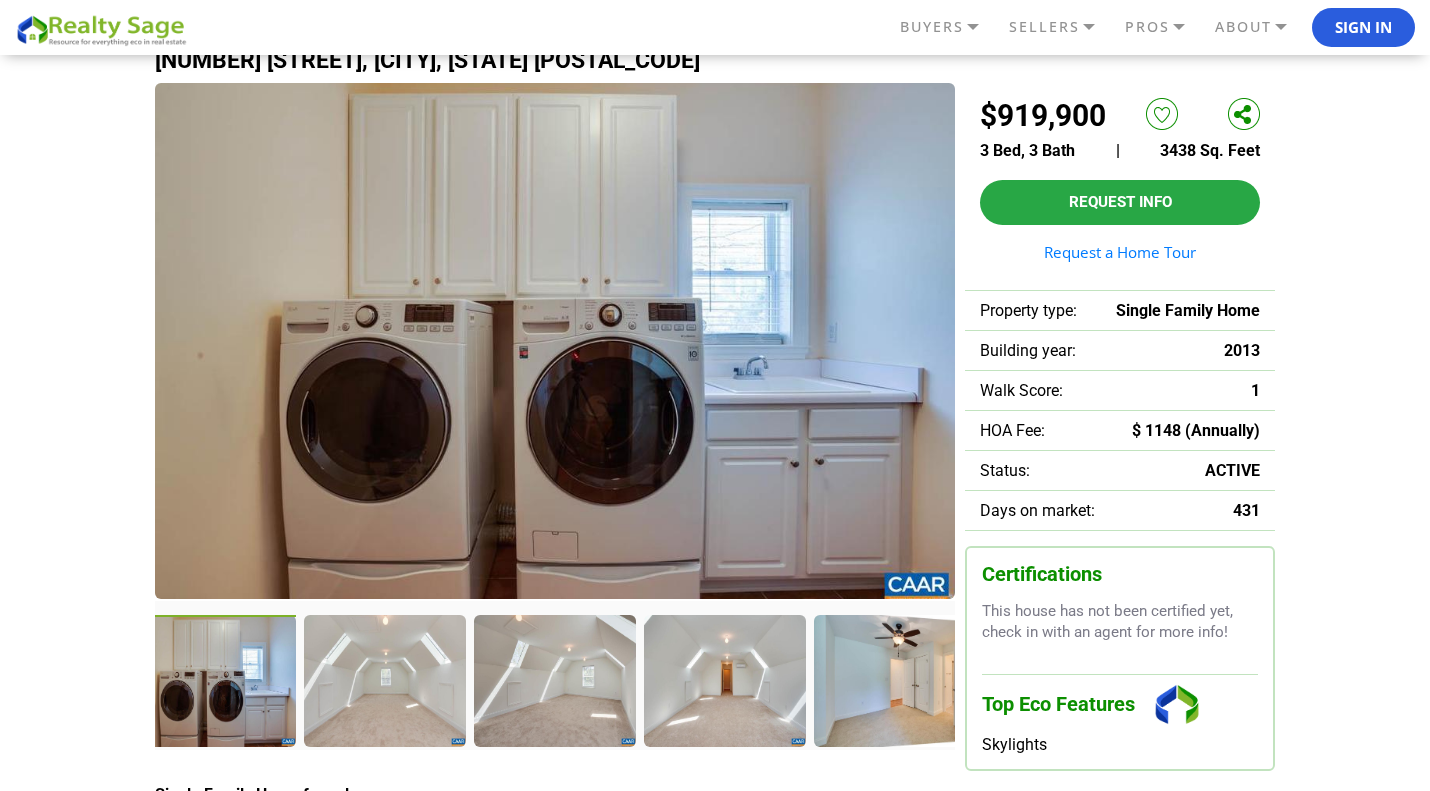 click at bounding box center [44, 680] 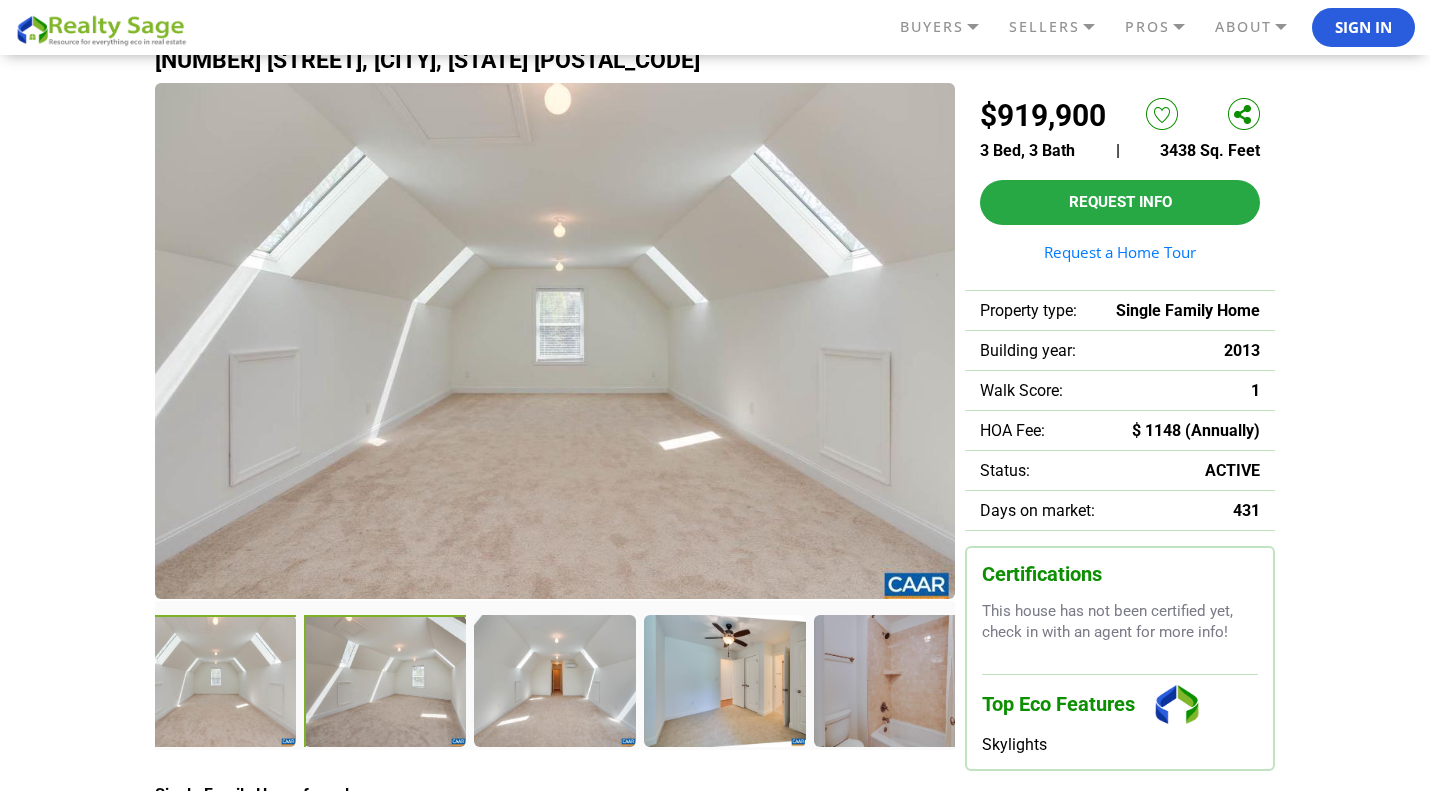 click at bounding box center (386, 682) 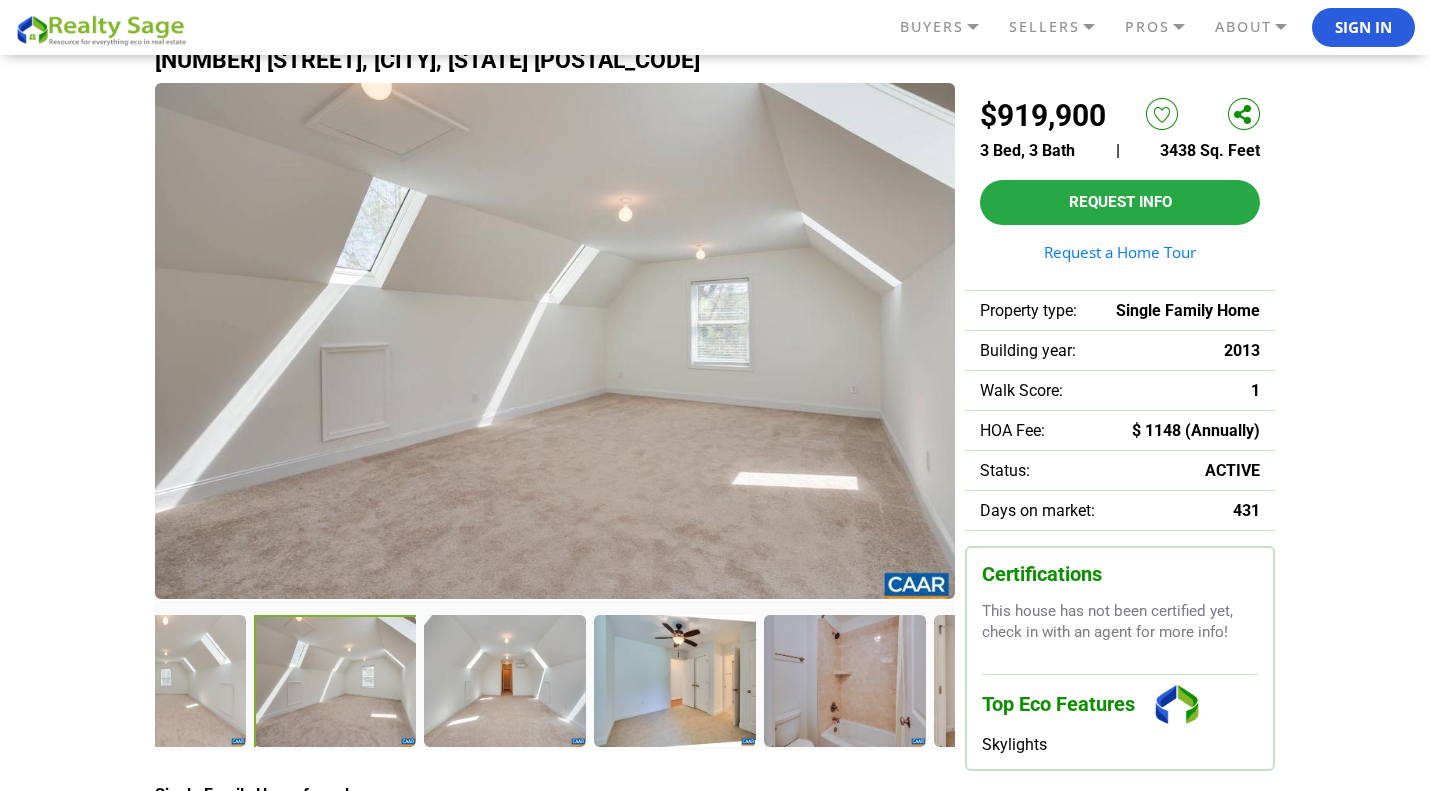 click at bounding box center [336, 682] 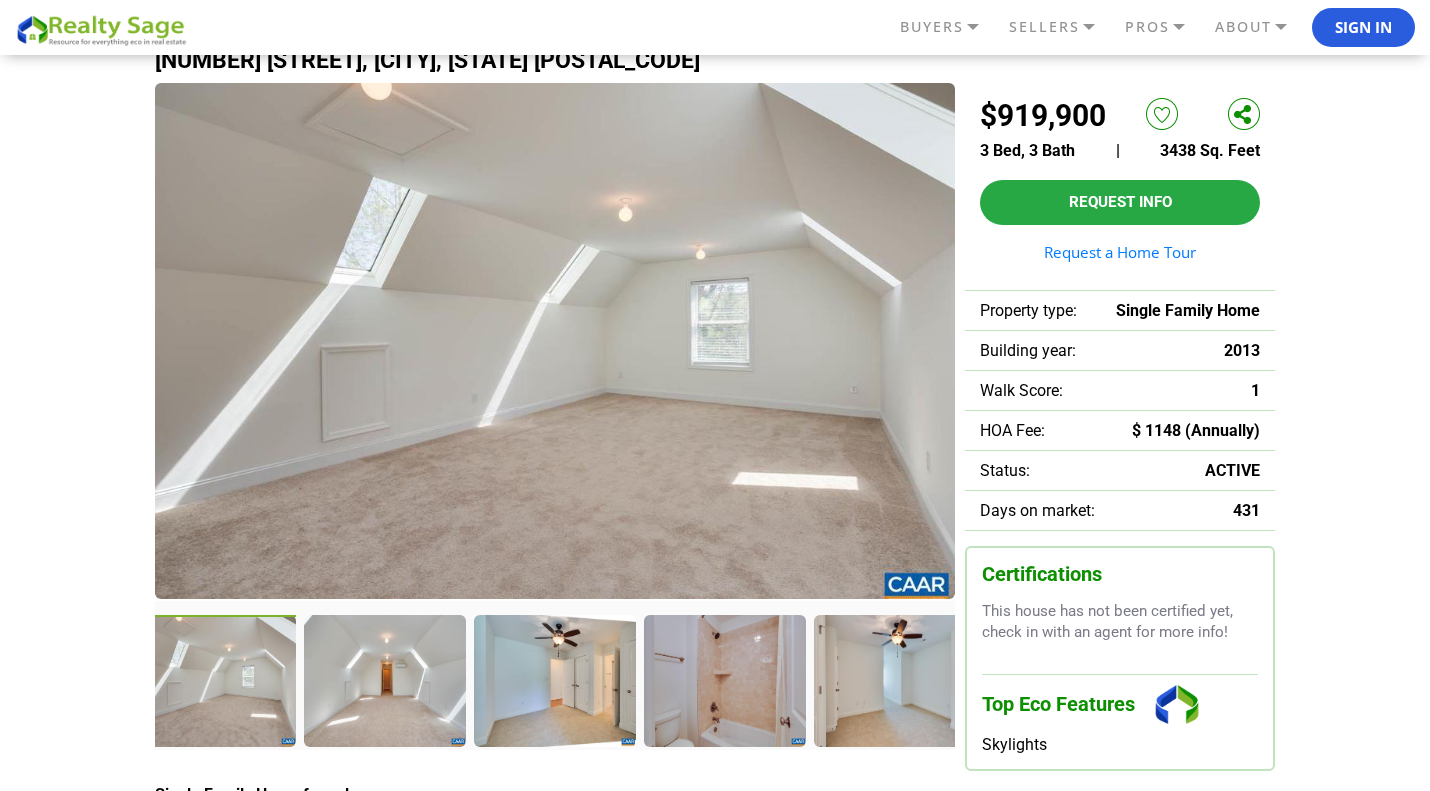 click at bounding box center [44, 680] 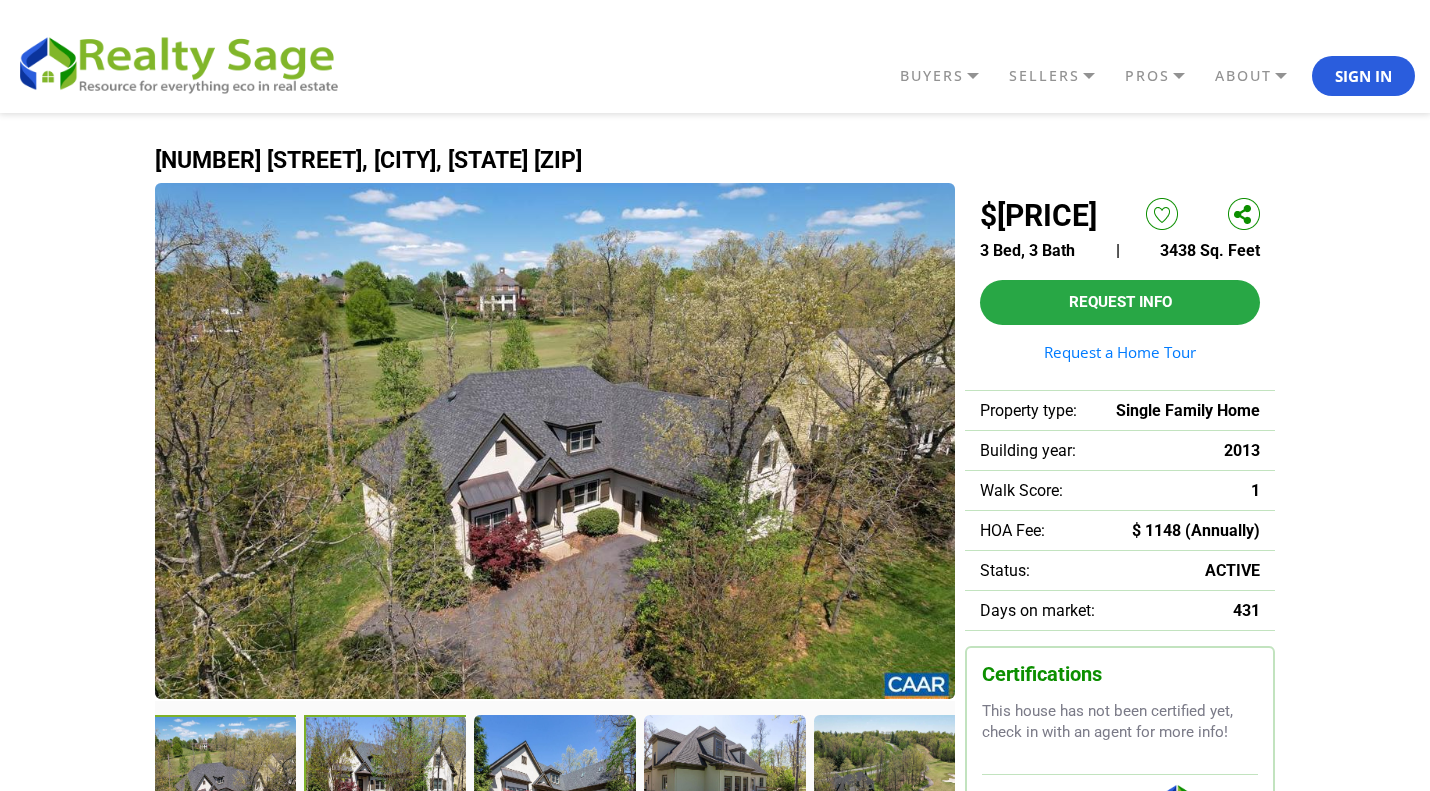 scroll, scrollTop: 200, scrollLeft: 0, axis: vertical 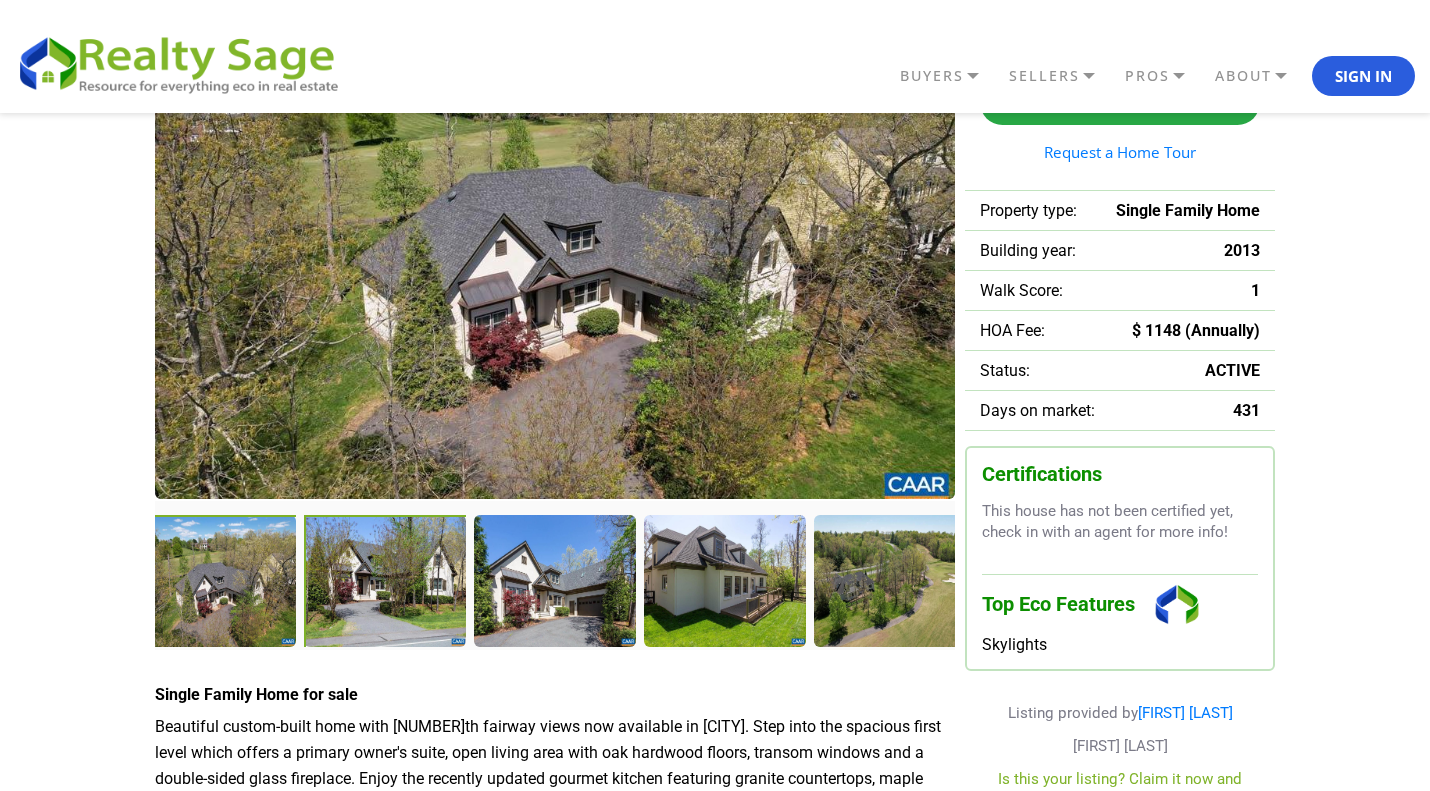 click at bounding box center (216, 582) 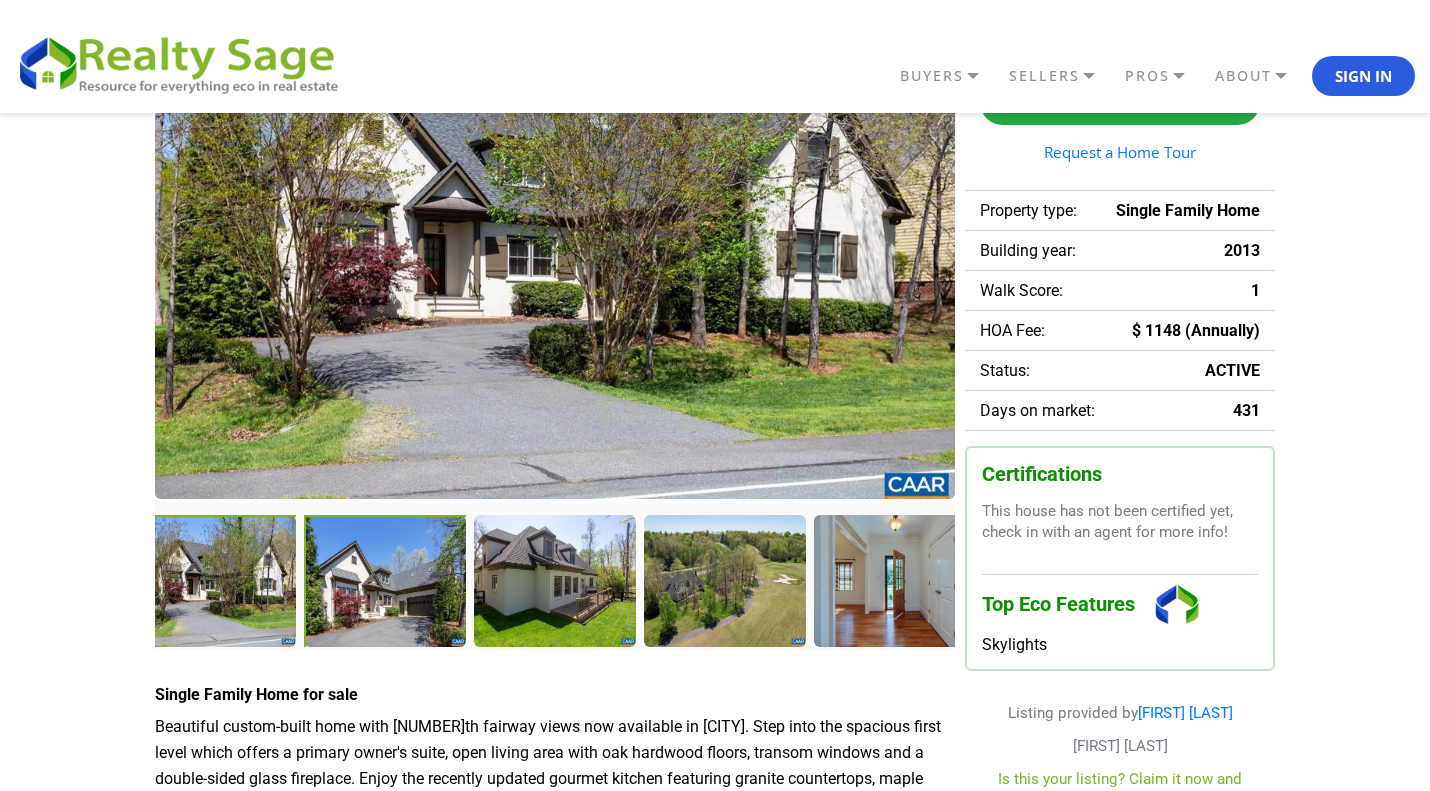 click at bounding box center (387, 583) 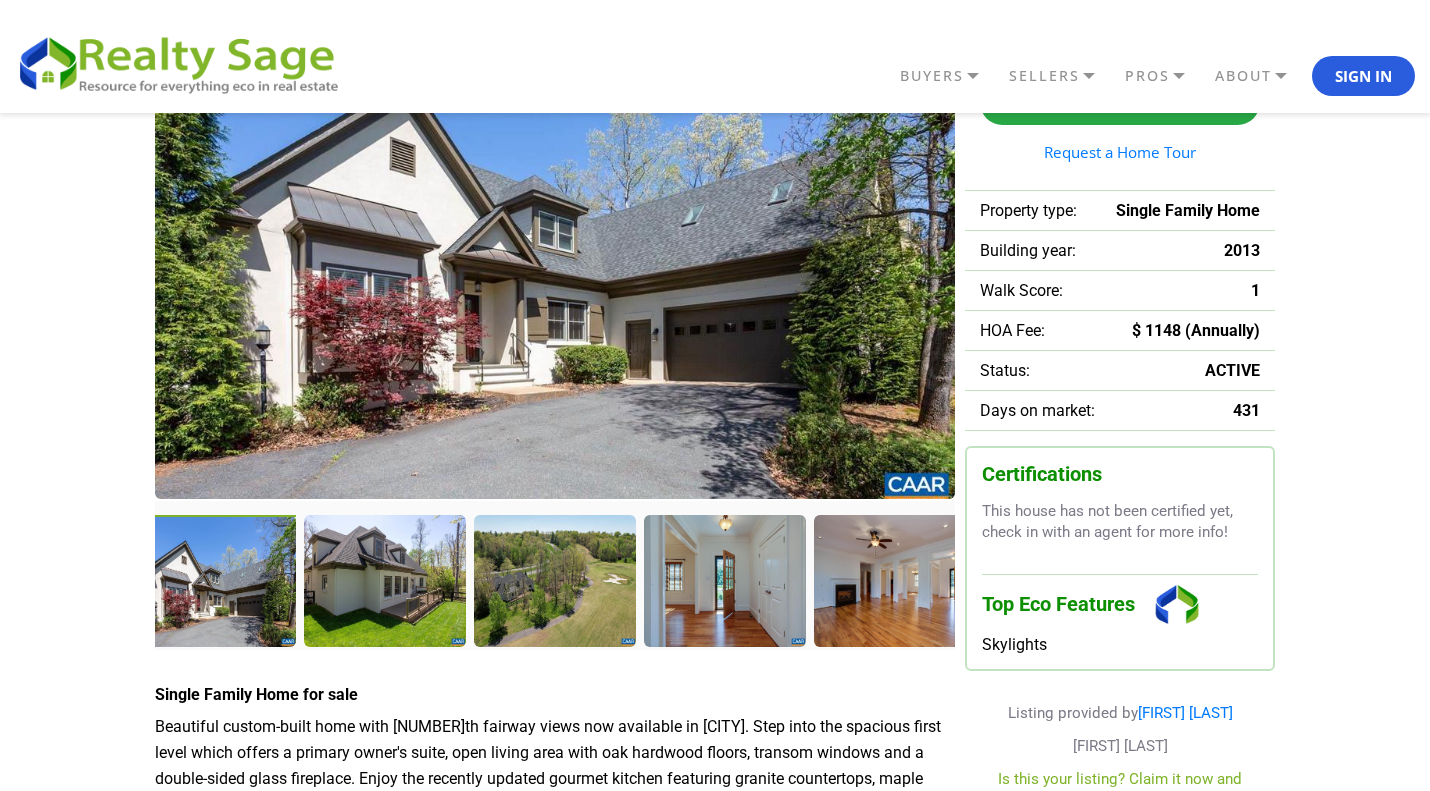 click at bounding box center (44, 580) 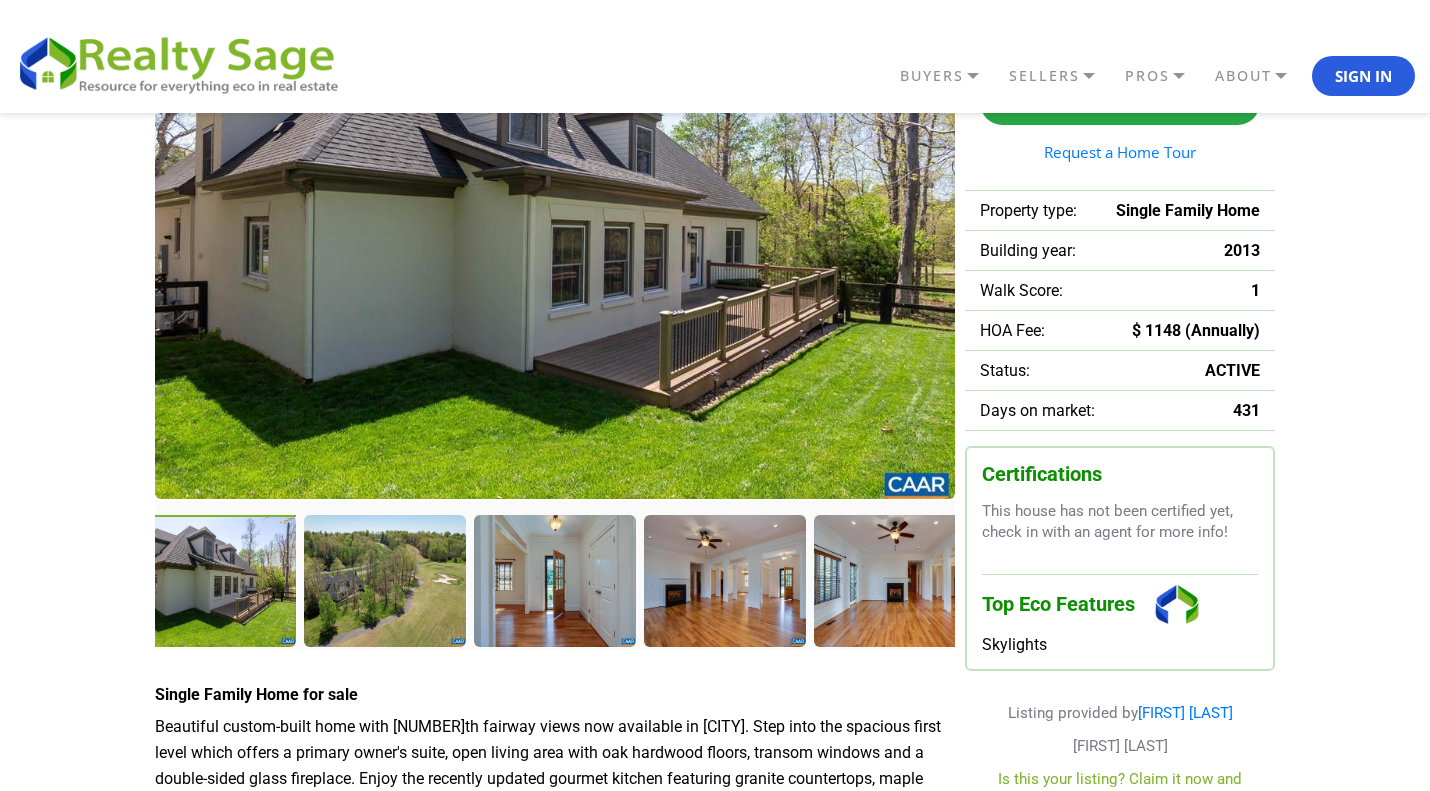 click at bounding box center (217, 583) 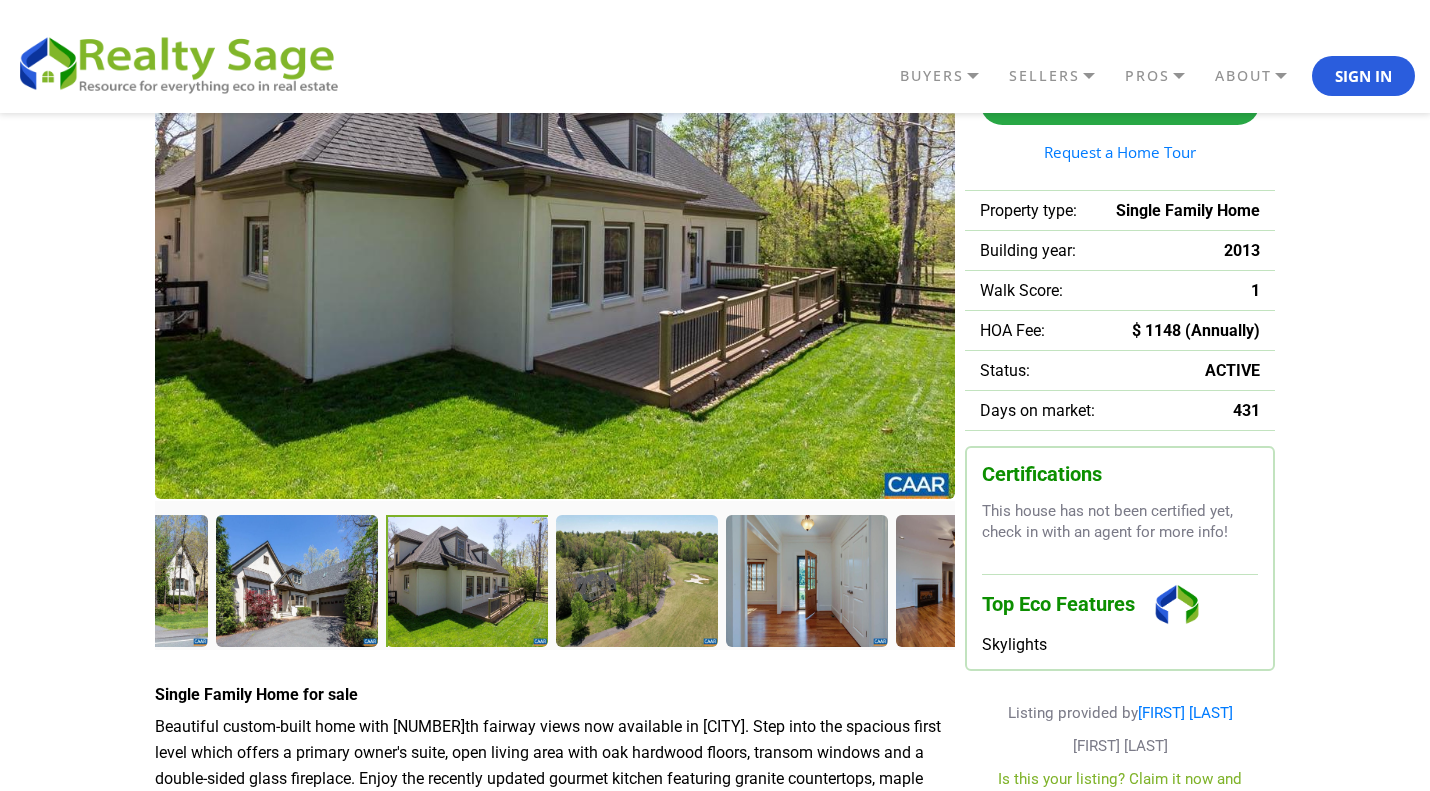 drag, startPoint x: 263, startPoint y: 578, endPoint x: 515, endPoint y: 579, distance: 252.00198 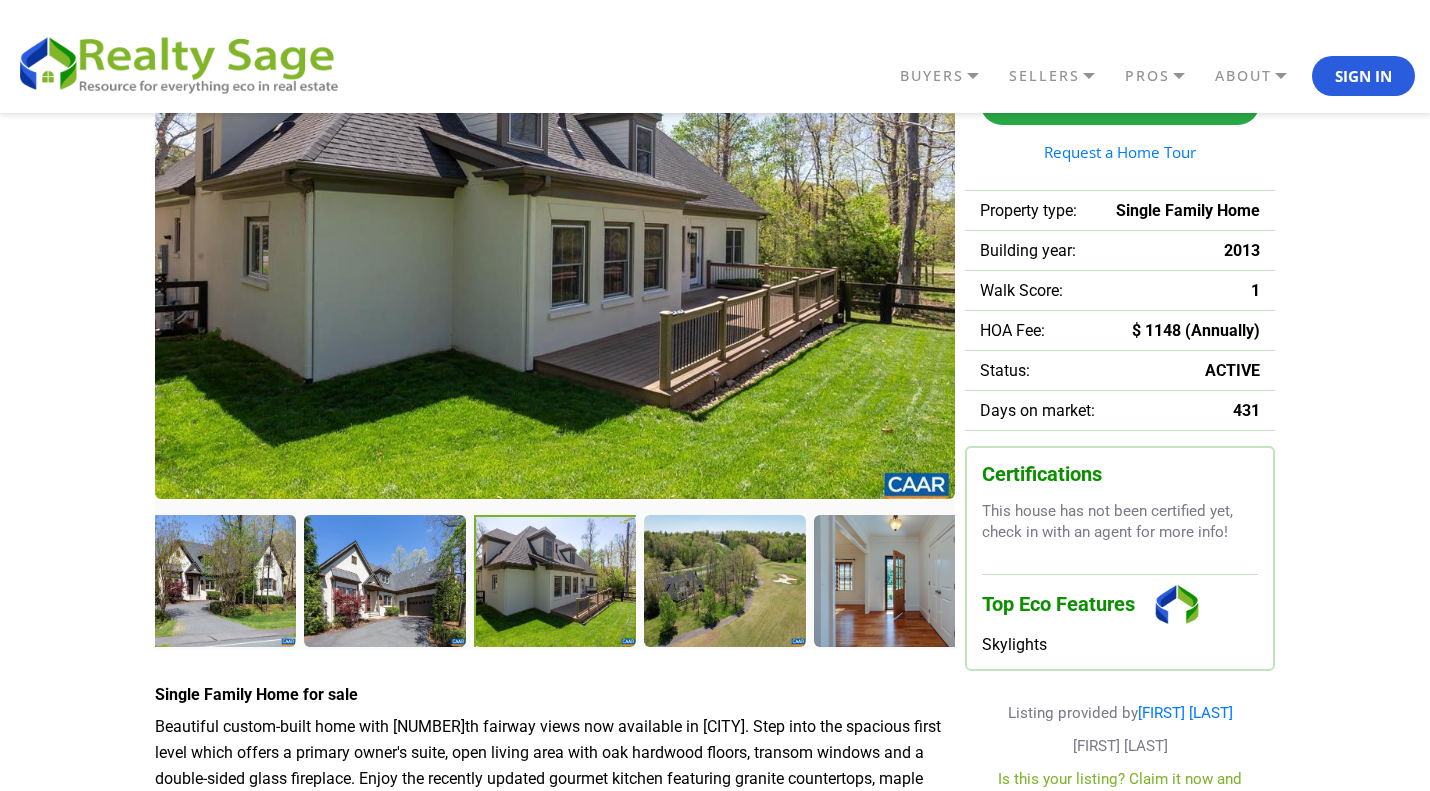 click at bounding box center (557, 583) 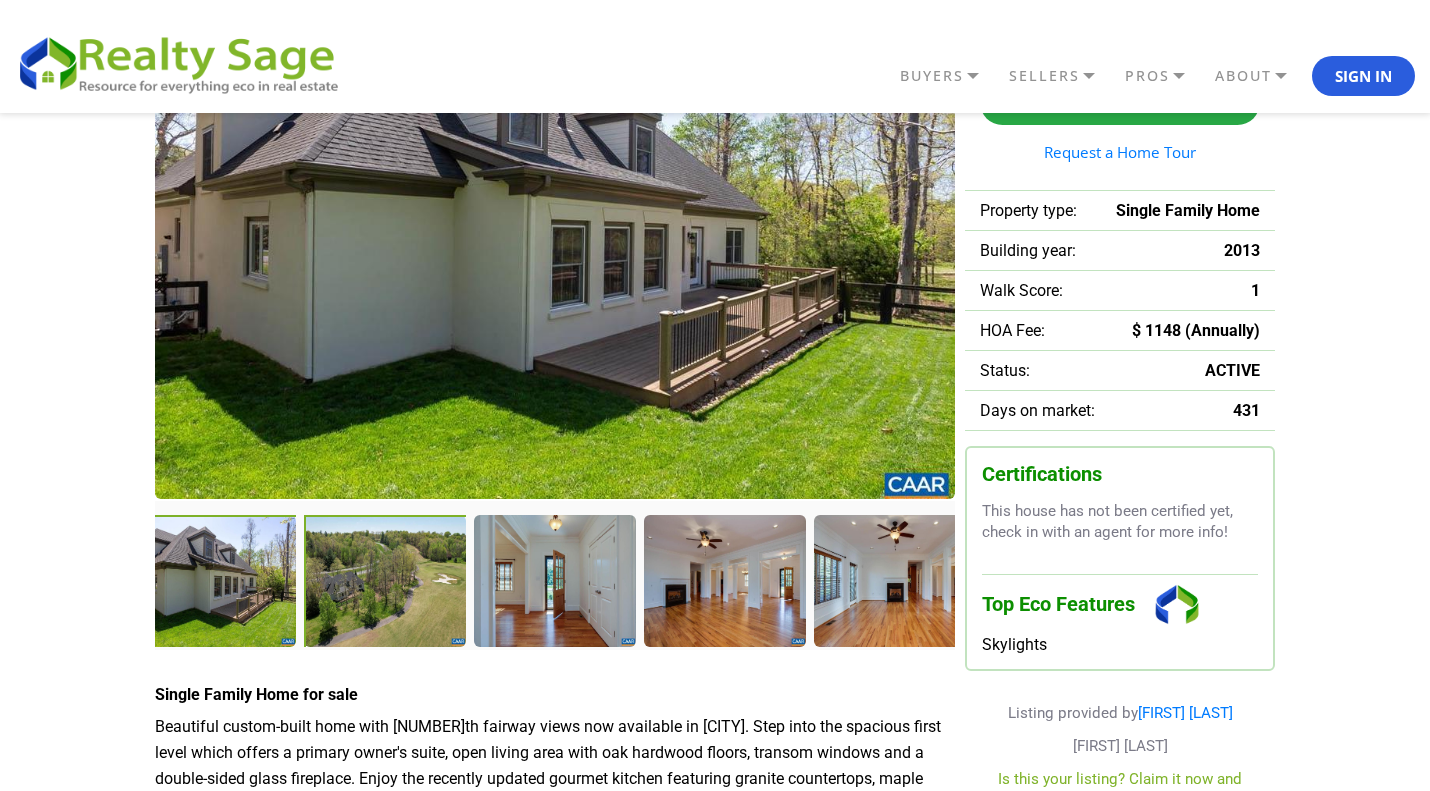 click at bounding box center (44, 580) 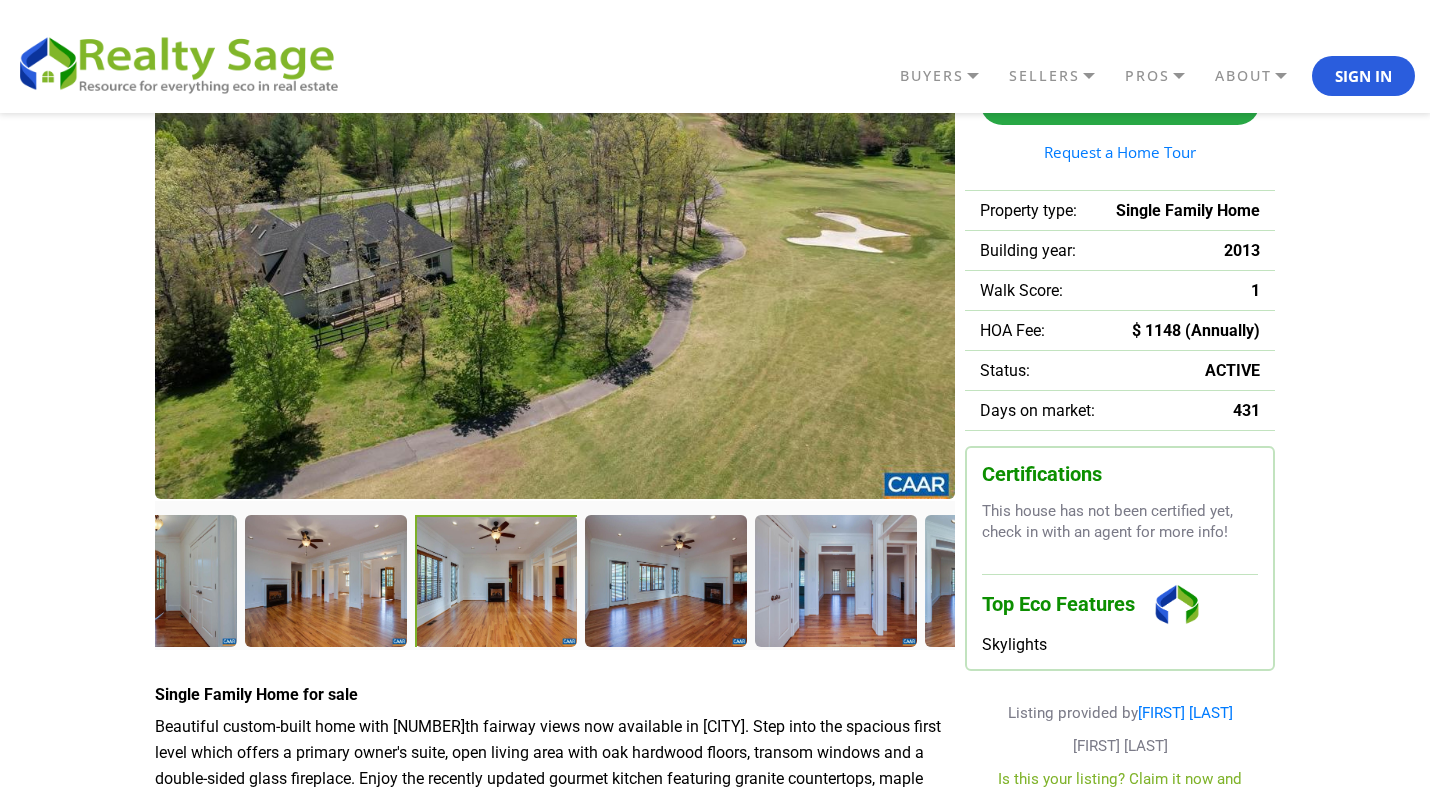 drag, startPoint x: 687, startPoint y: 586, endPoint x: 112, endPoint y: 540, distance: 576.83704 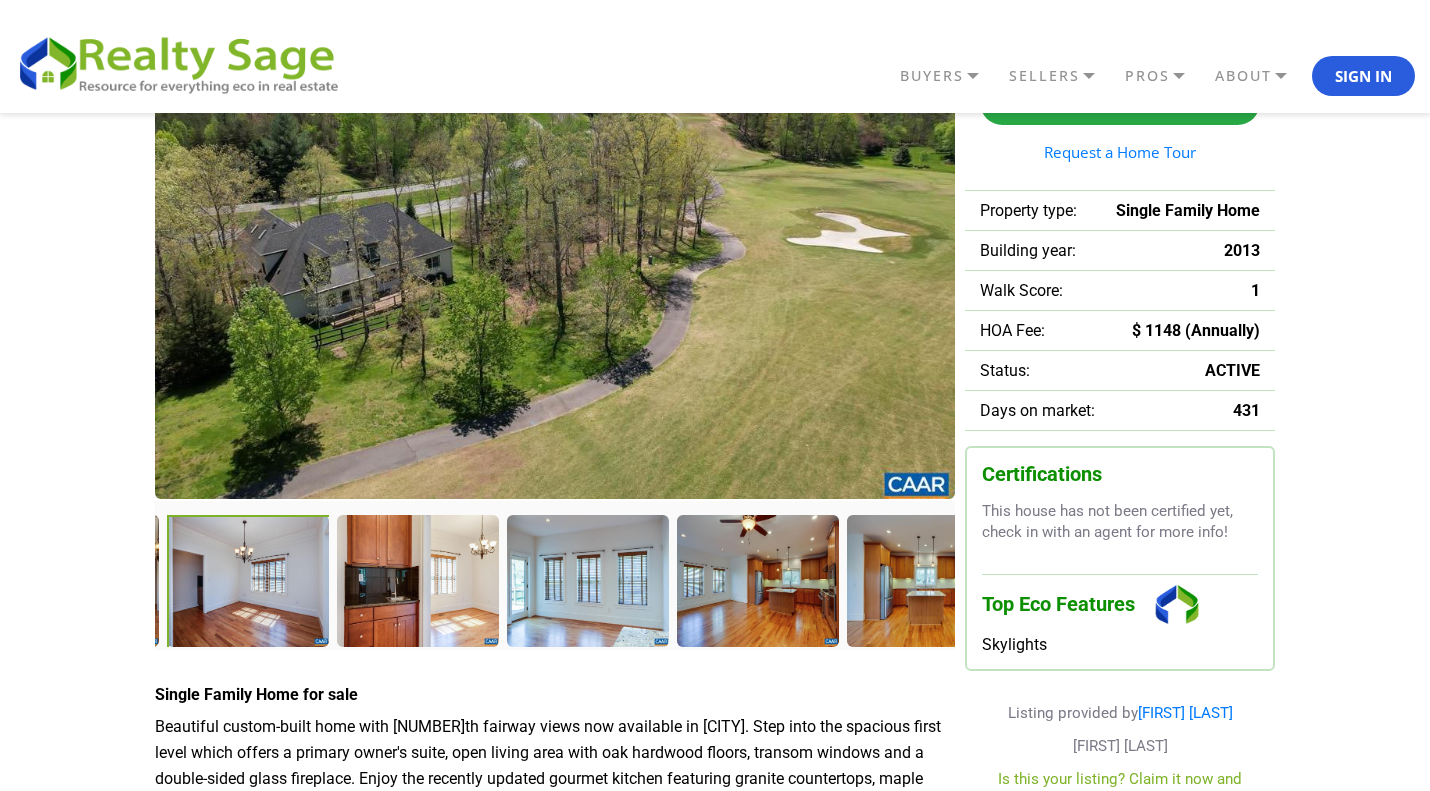 drag, startPoint x: 820, startPoint y: 577, endPoint x: 90, endPoint y: 570, distance: 730.03357 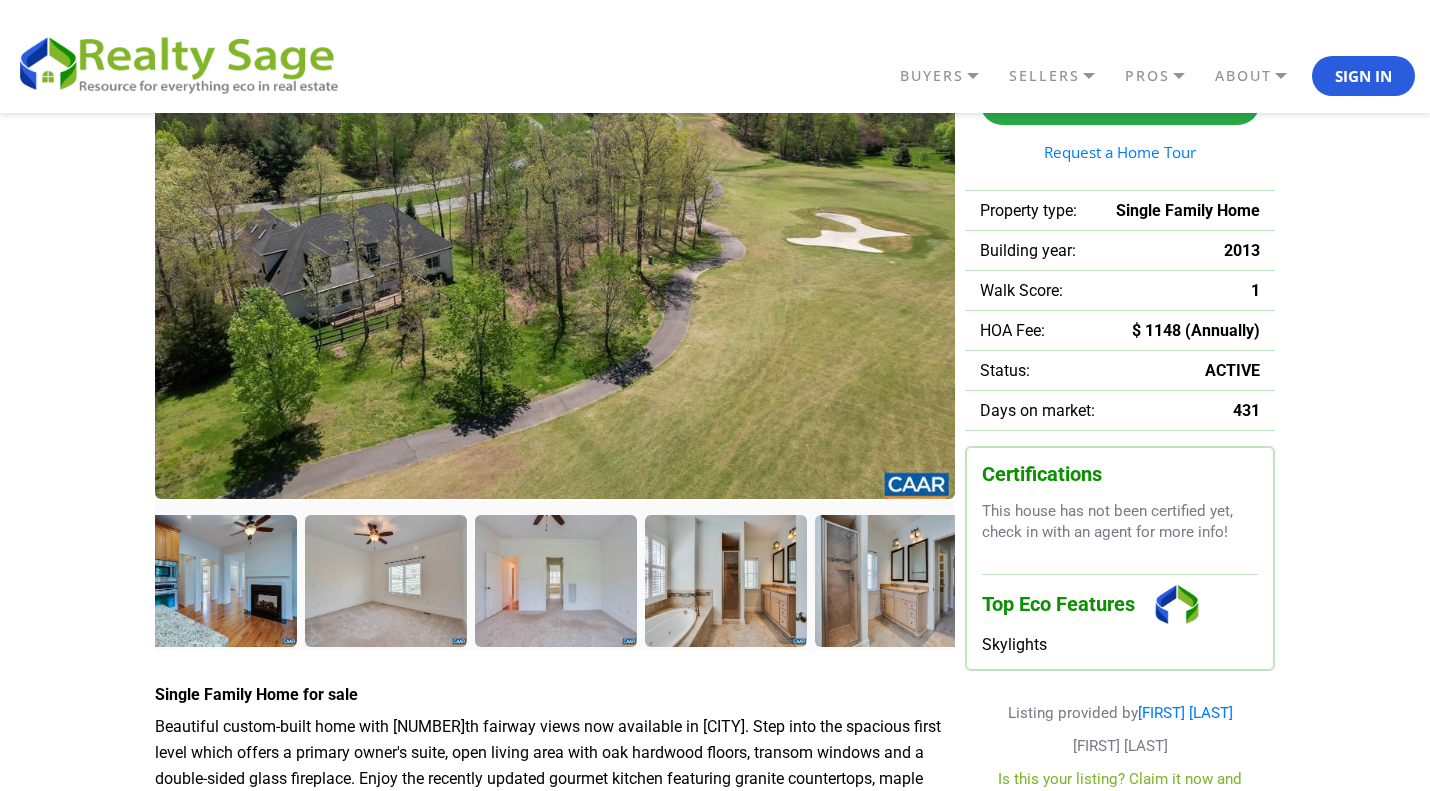 drag, startPoint x: 849, startPoint y: 585, endPoint x: 0, endPoint y: 579, distance: 849.0212 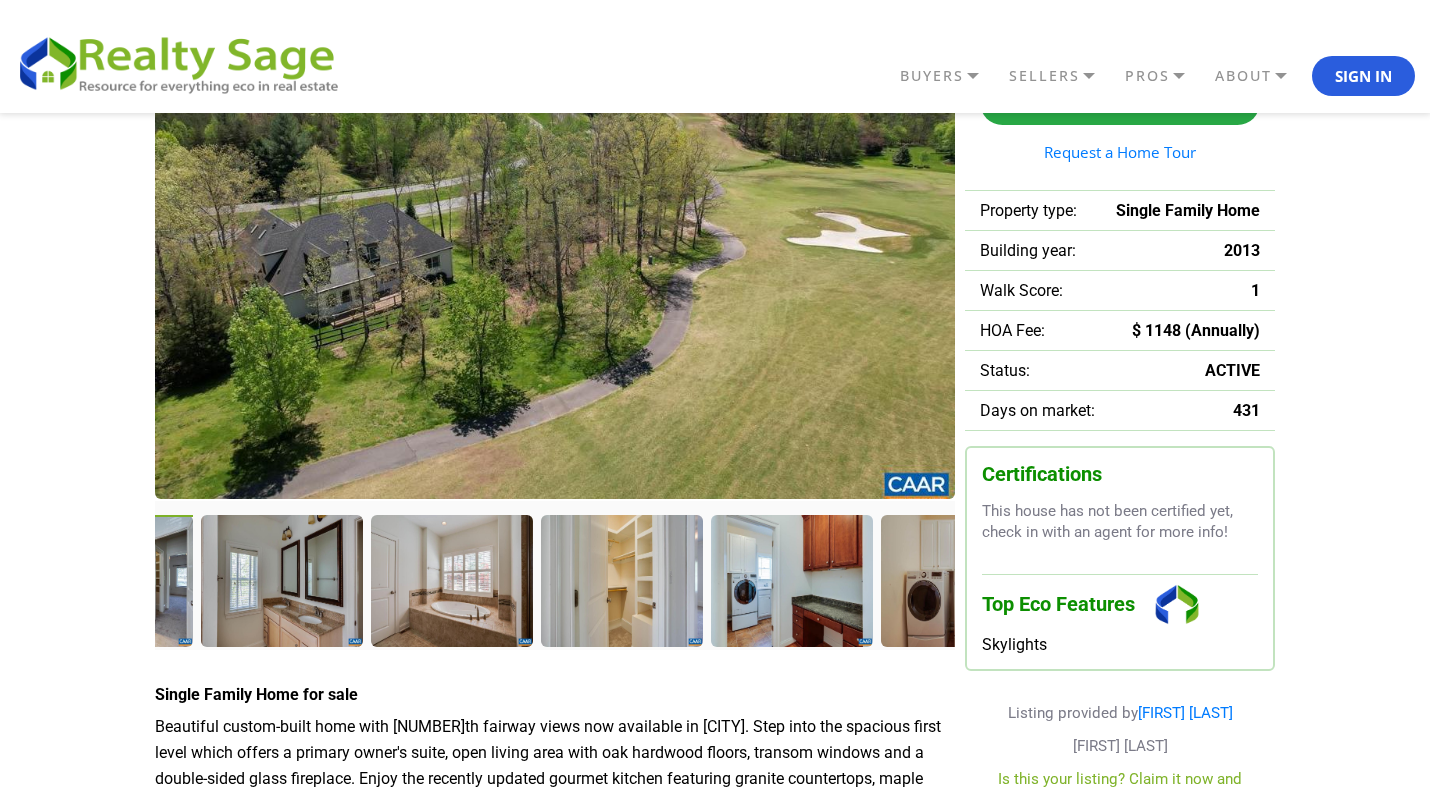 drag, startPoint x: 861, startPoint y: 583, endPoint x: 0, endPoint y: 585, distance: 861.0023 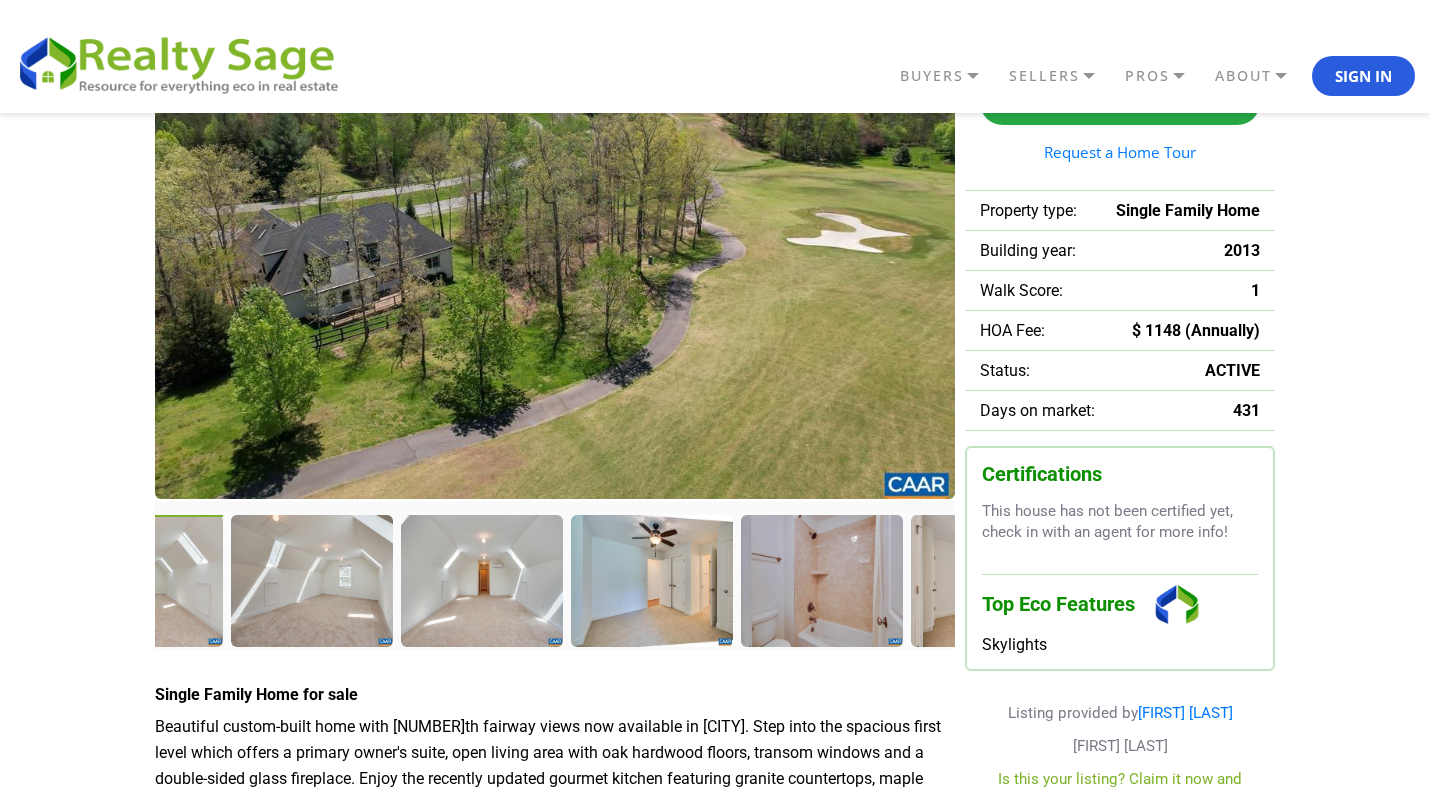 drag, startPoint x: 872, startPoint y: 601, endPoint x: 0, endPoint y: 608, distance: 872.0281 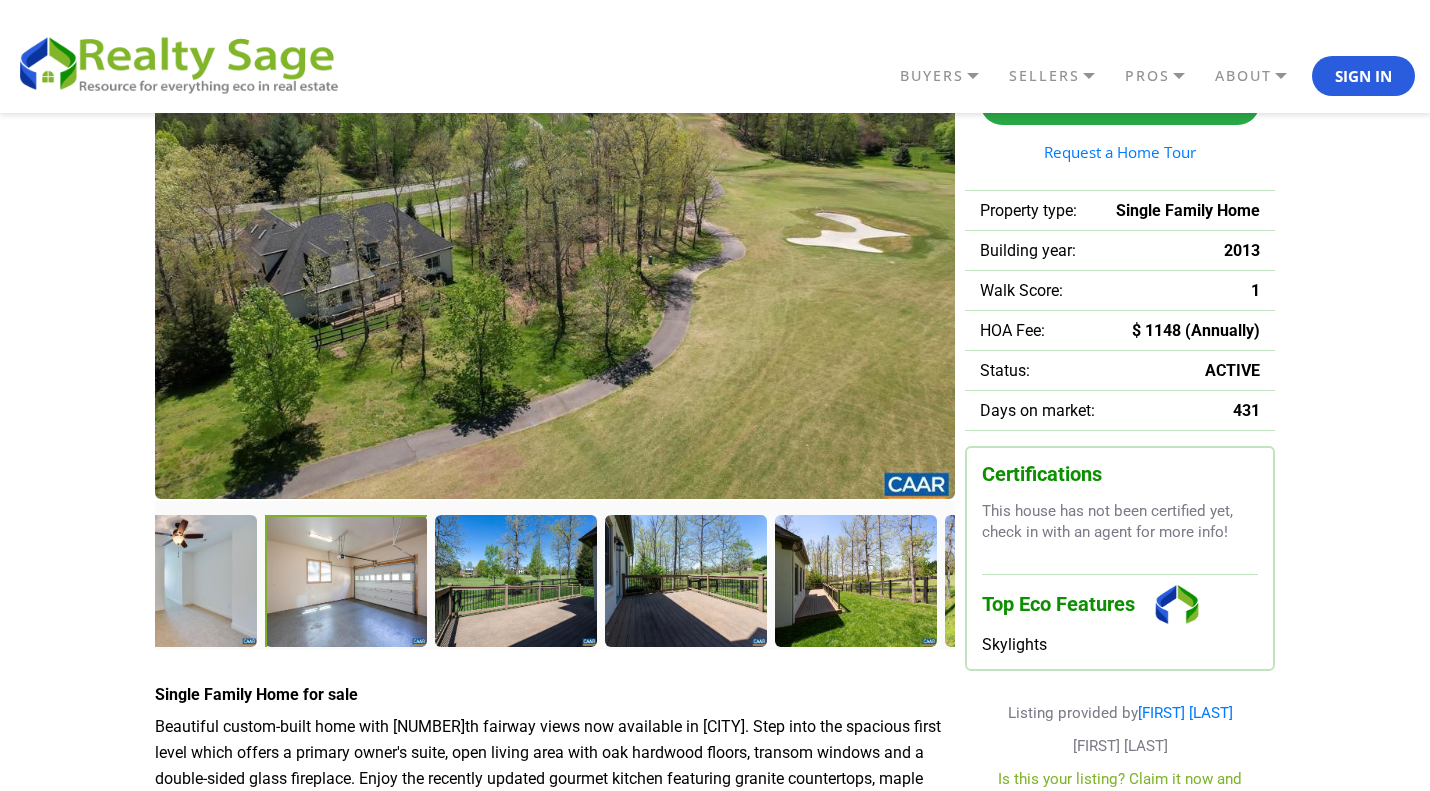 drag, startPoint x: 846, startPoint y: 596, endPoint x: 286, endPoint y: 612, distance: 560.2285 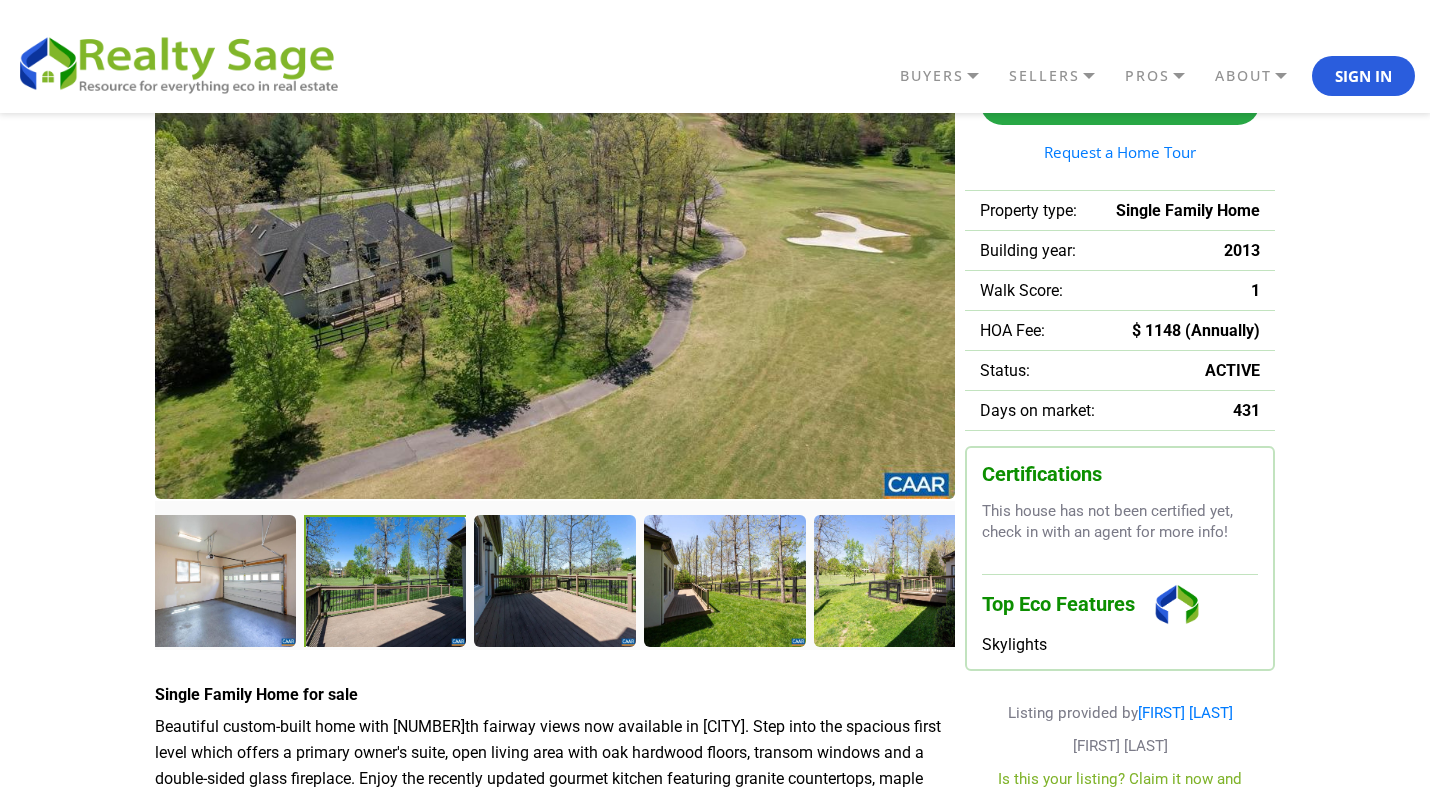 click at bounding box center (44, 580) 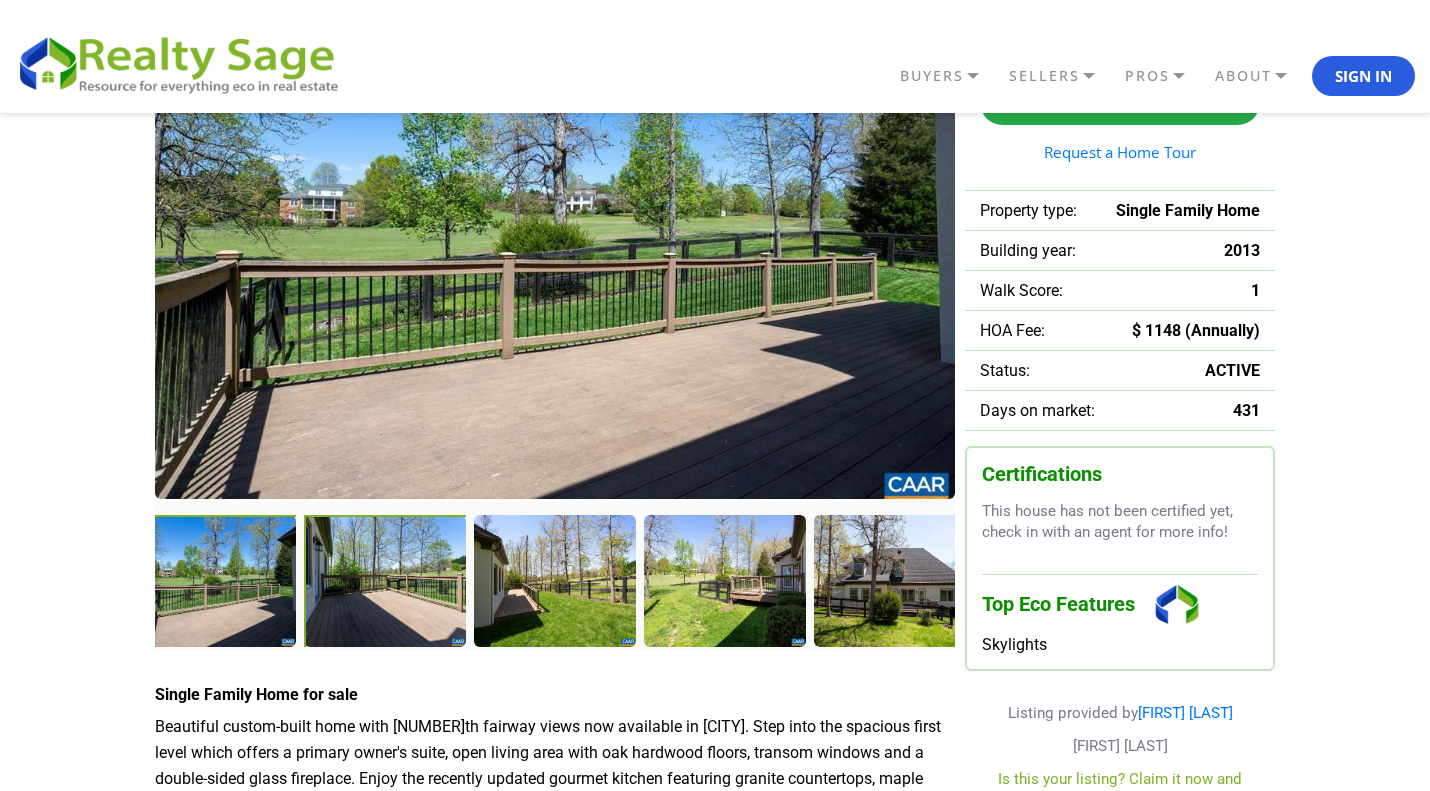 click at bounding box center (387, 583) 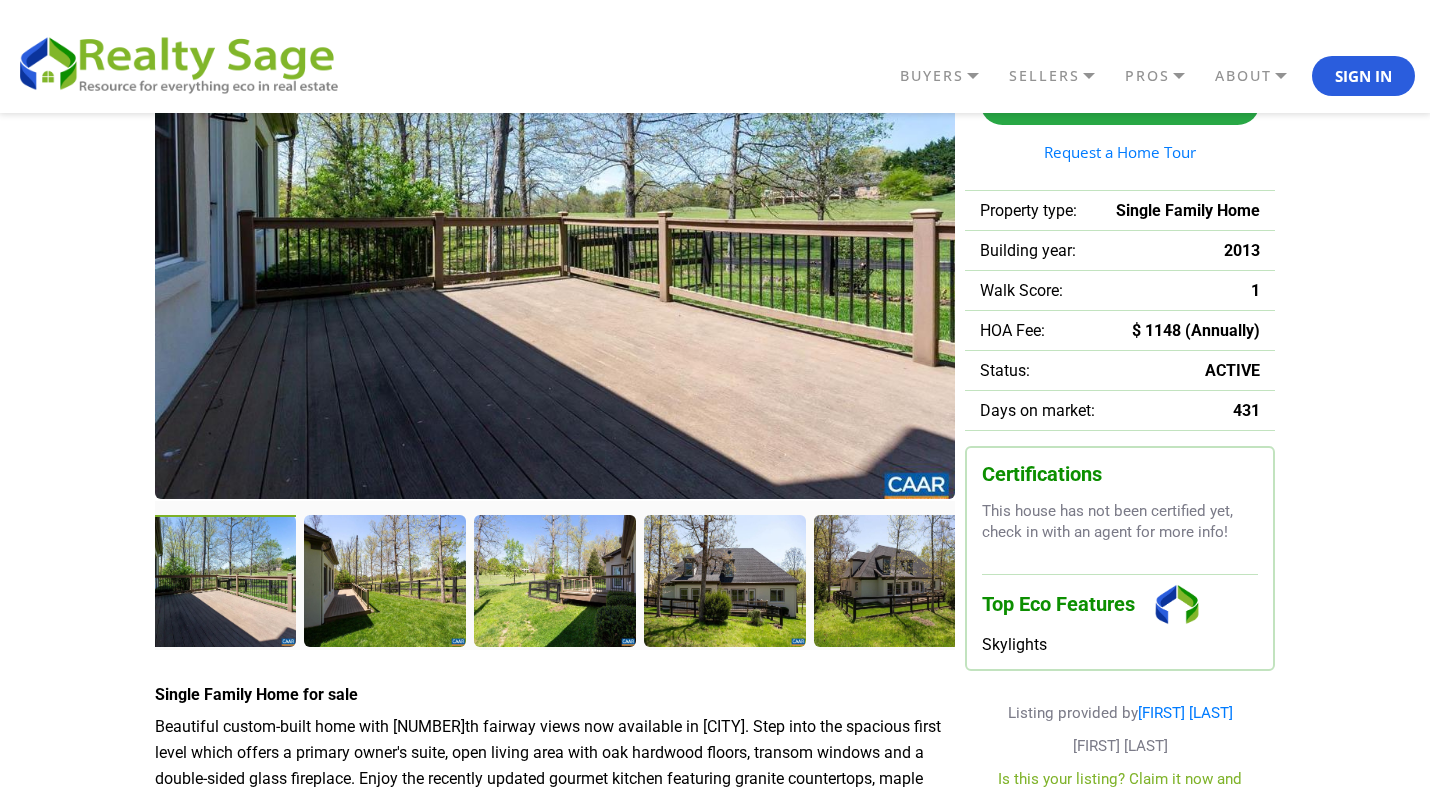 click at bounding box center [44, 580] 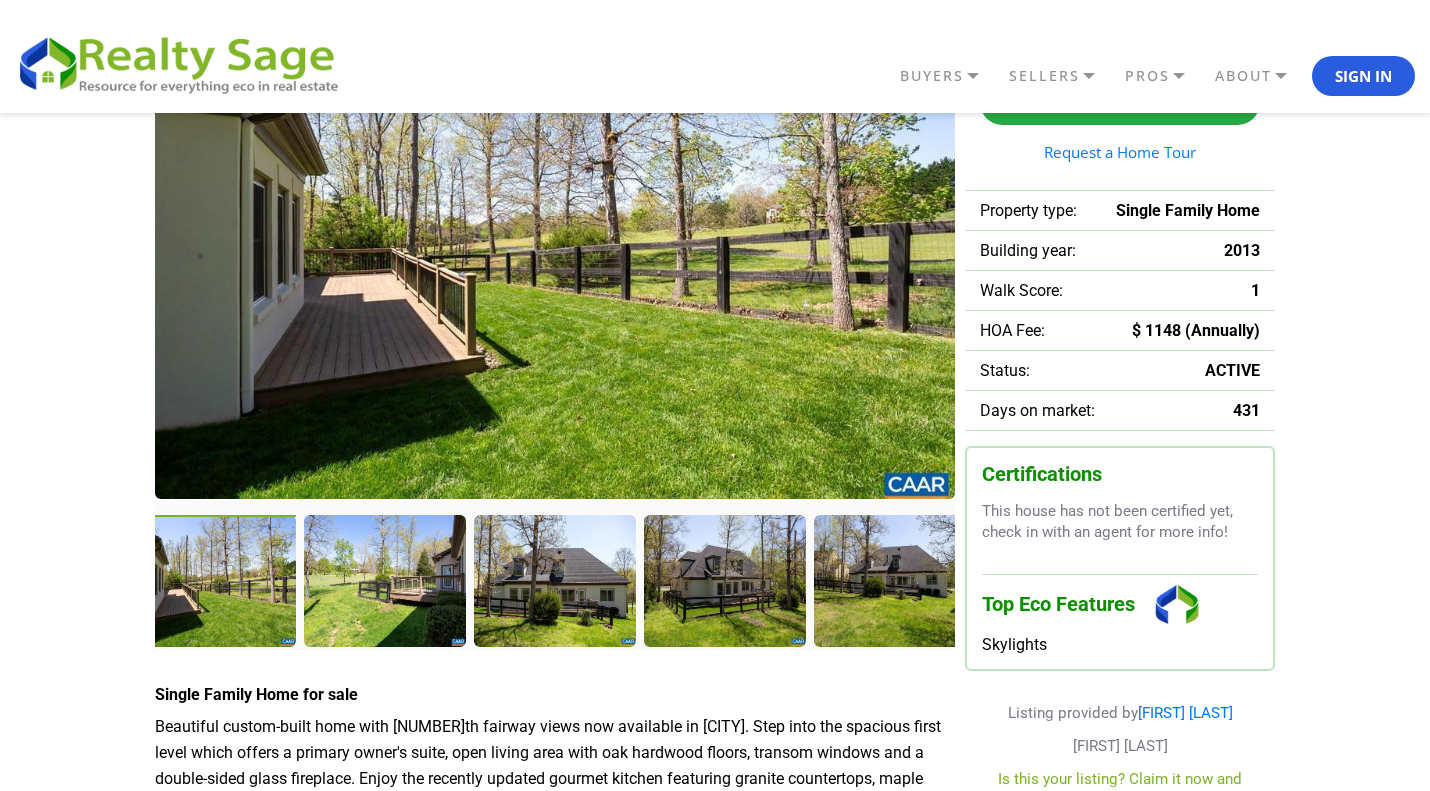 click at bounding box center [44, 580] 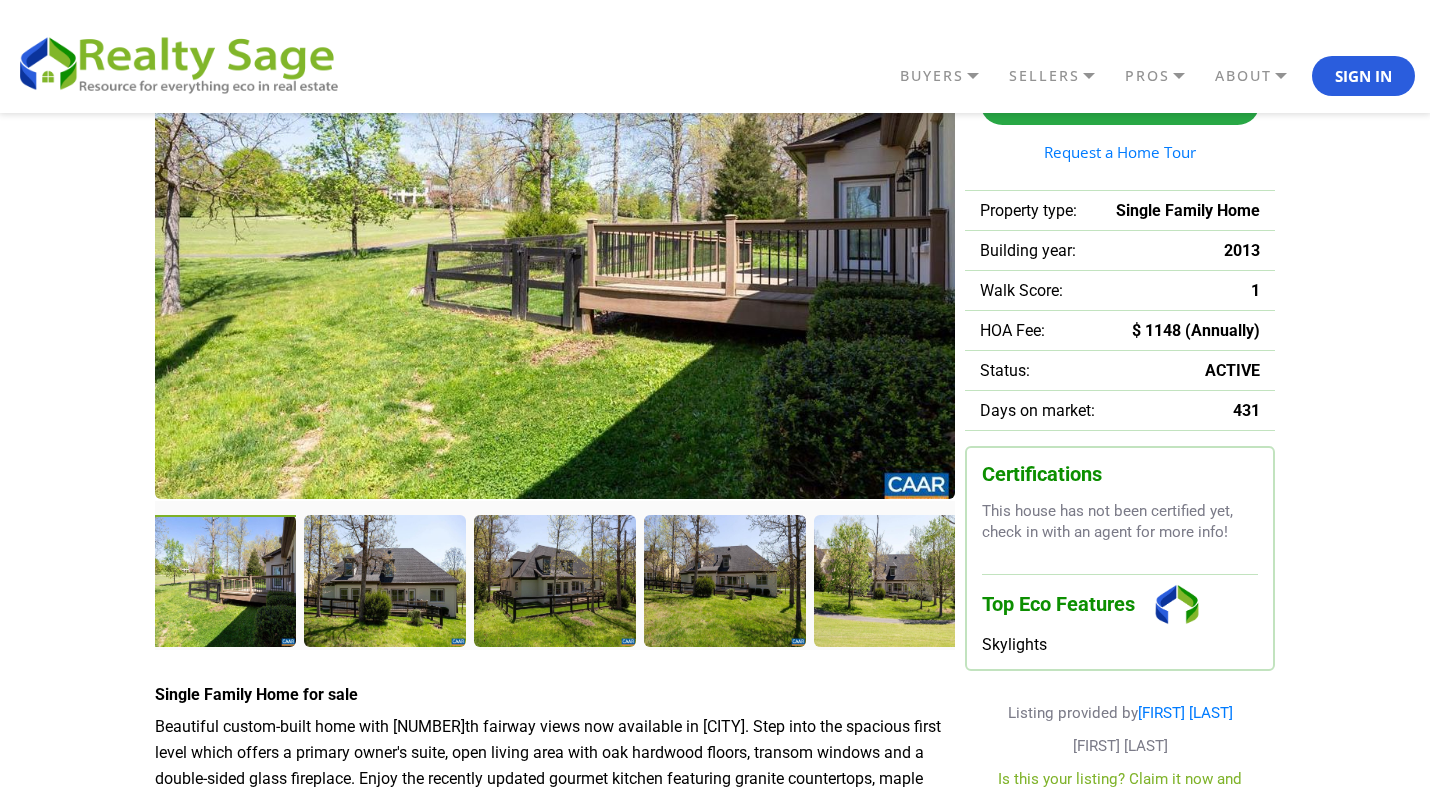 click at bounding box center [44, 580] 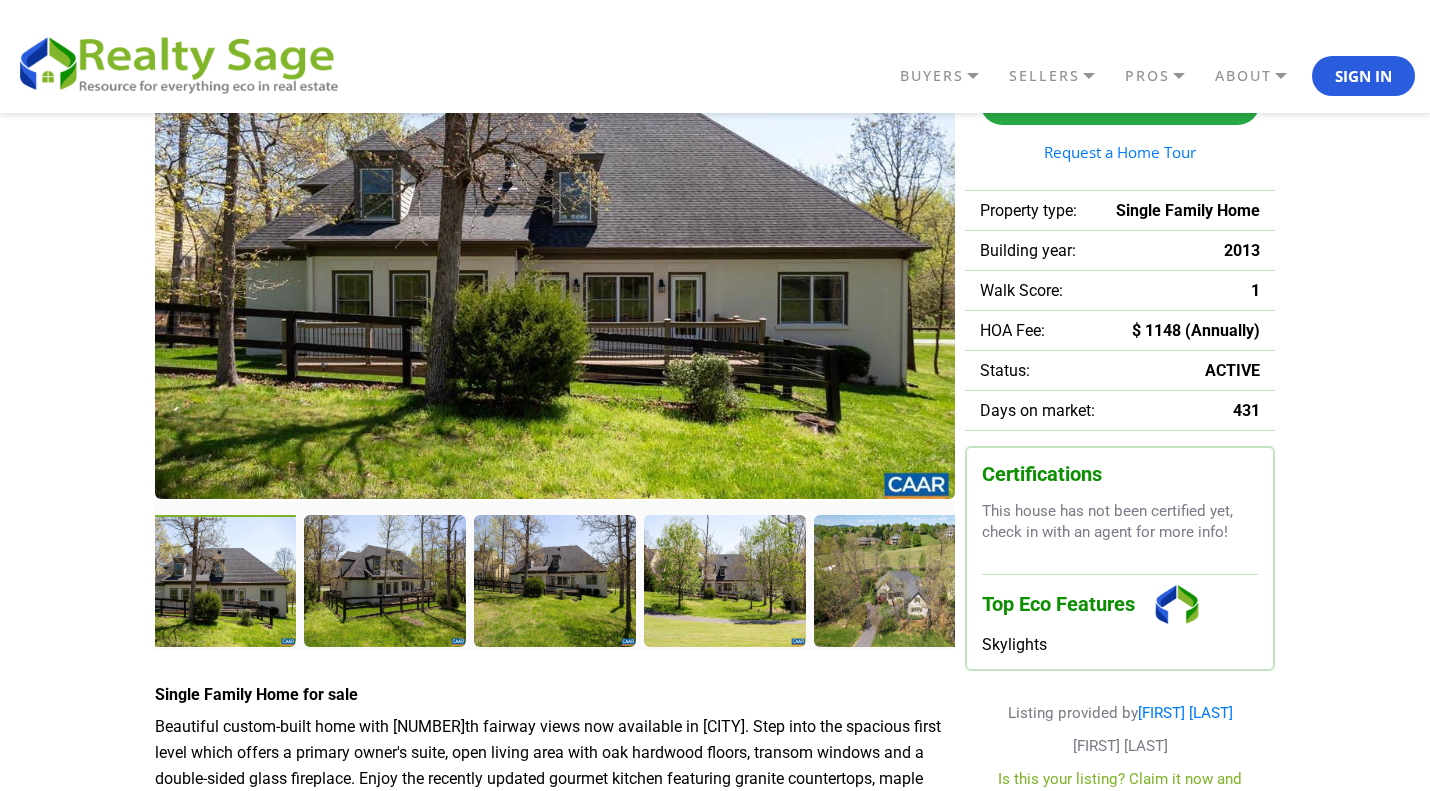 click at bounding box center [44, 580] 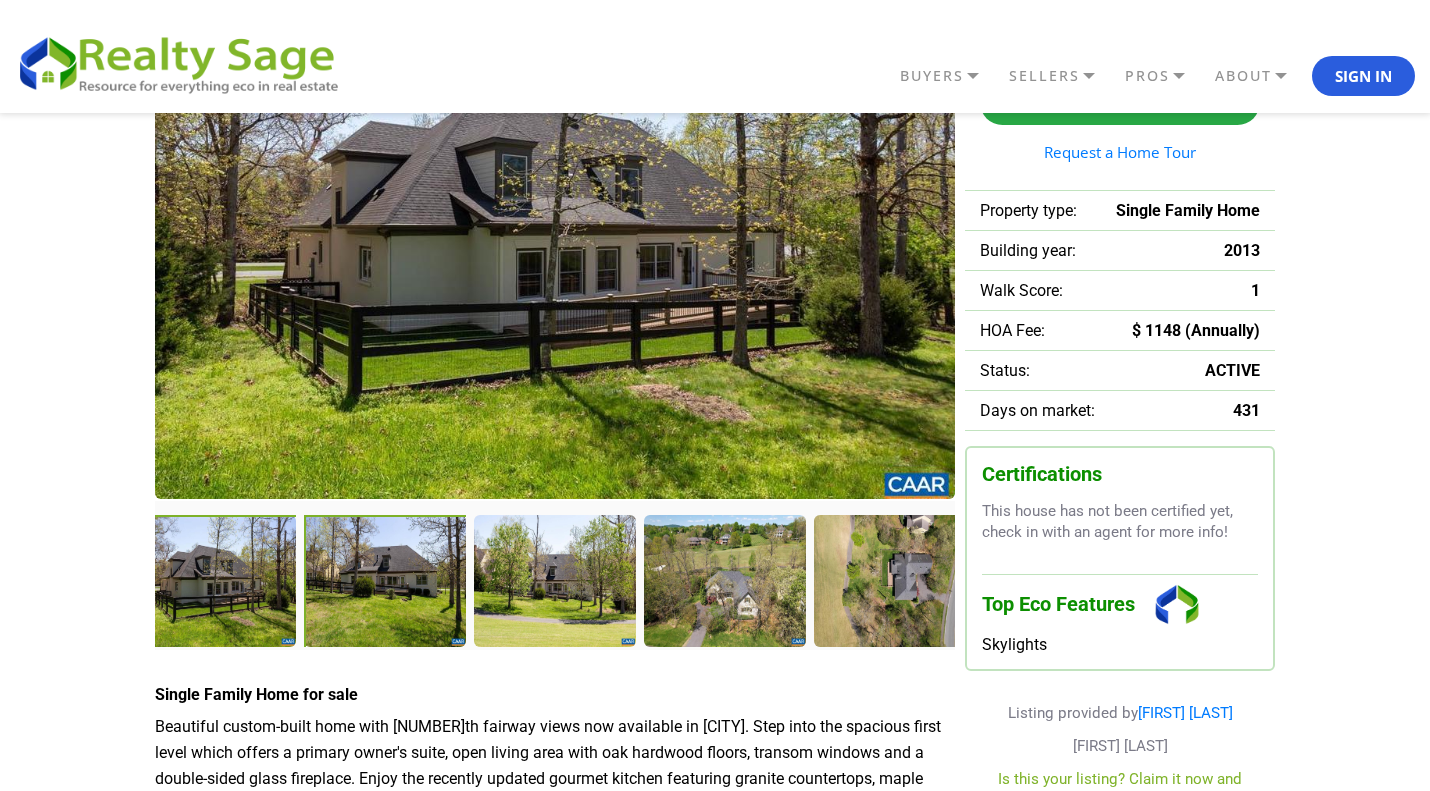 click at bounding box center (387, 583) 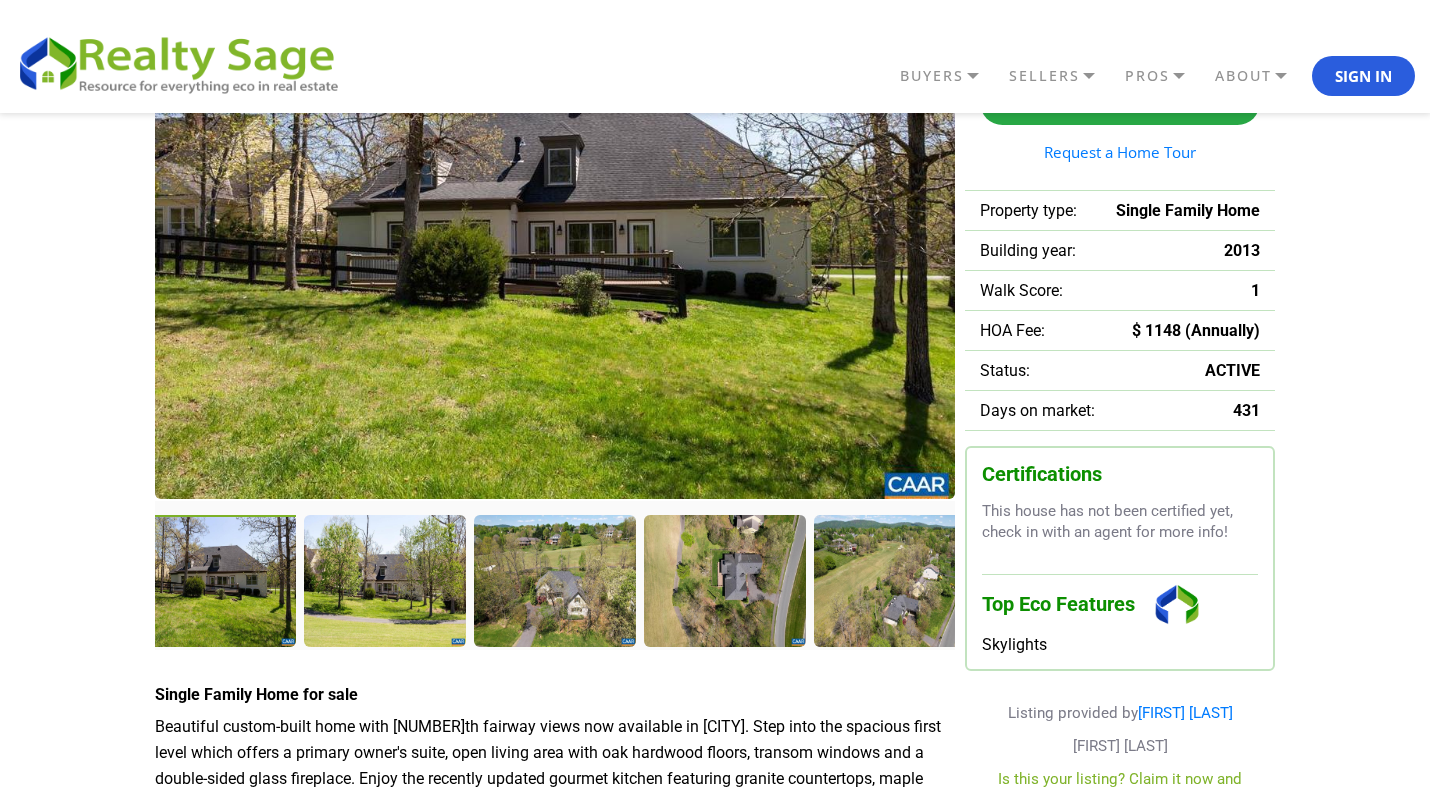click at bounding box center (217, 583) 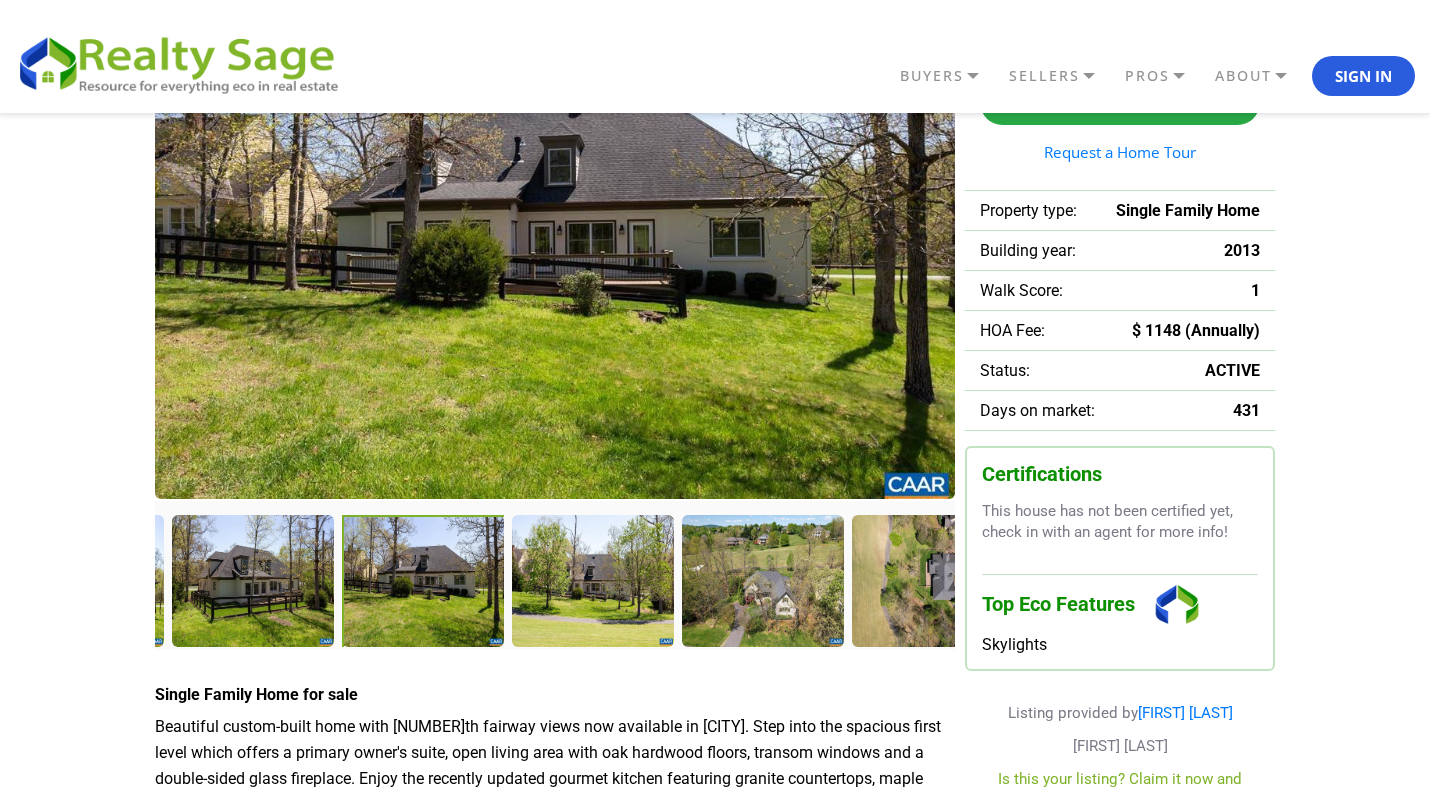 drag, startPoint x: 251, startPoint y: 593, endPoint x: 459, endPoint y: 596, distance: 208.02164 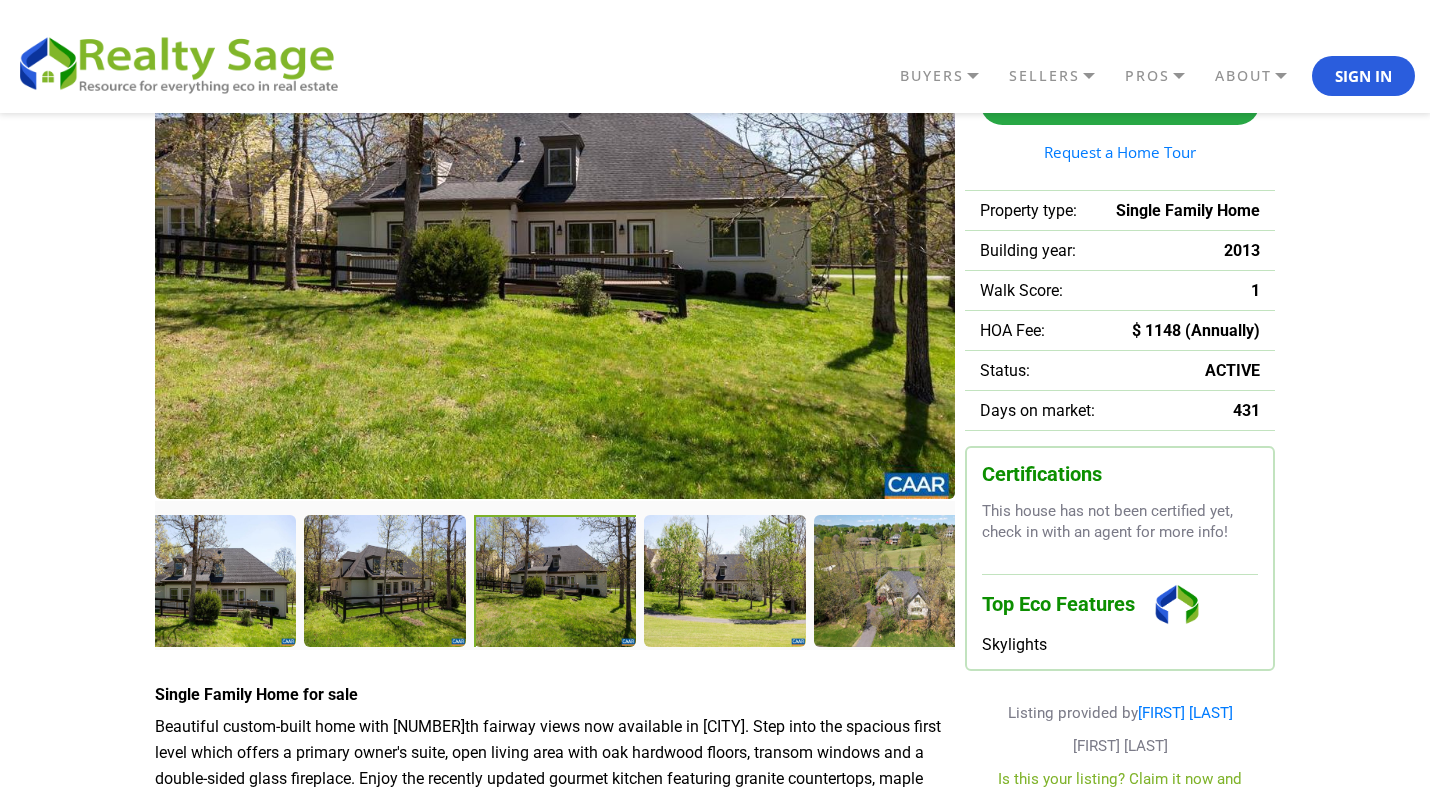click at bounding box center (557, 583) 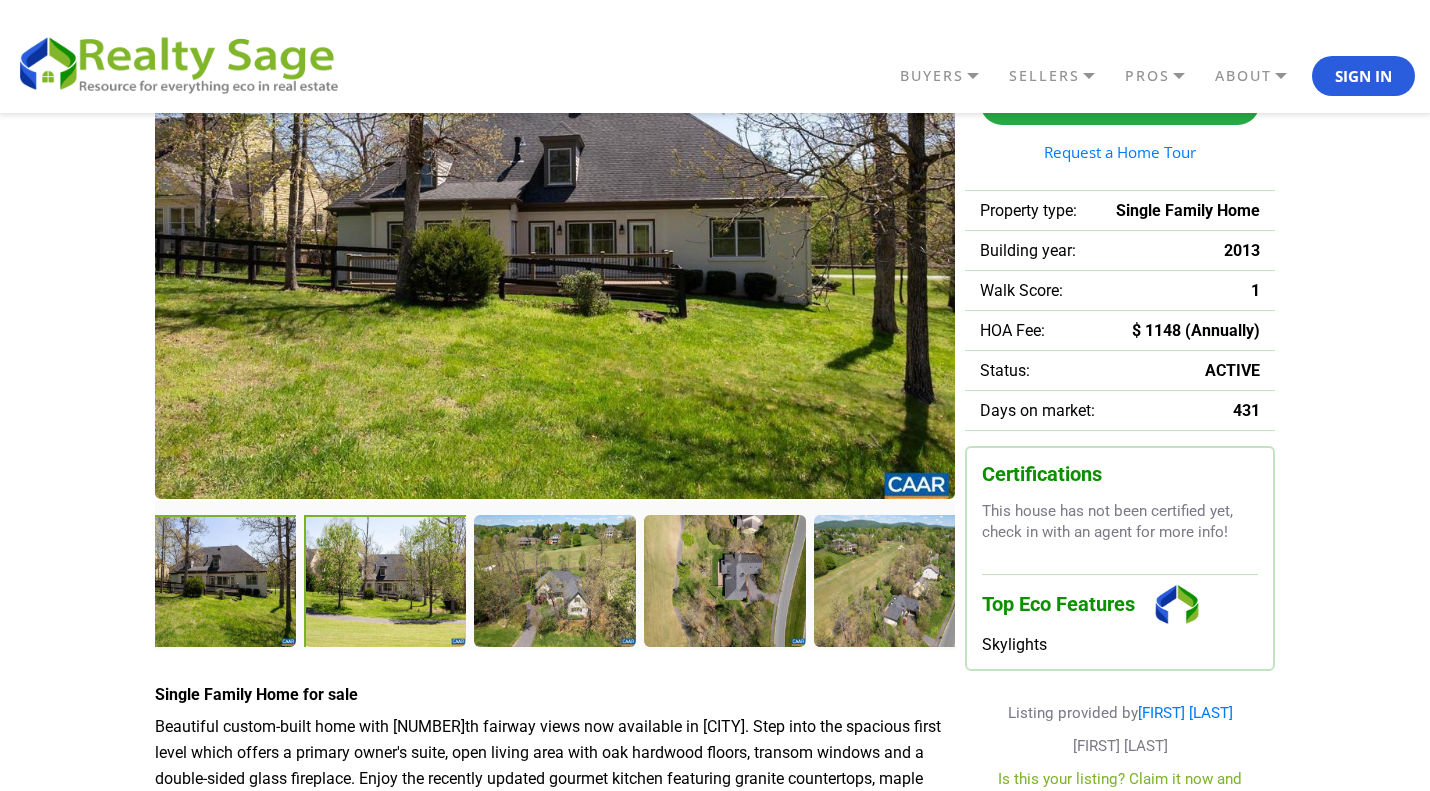 click at bounding box center [387, 583] 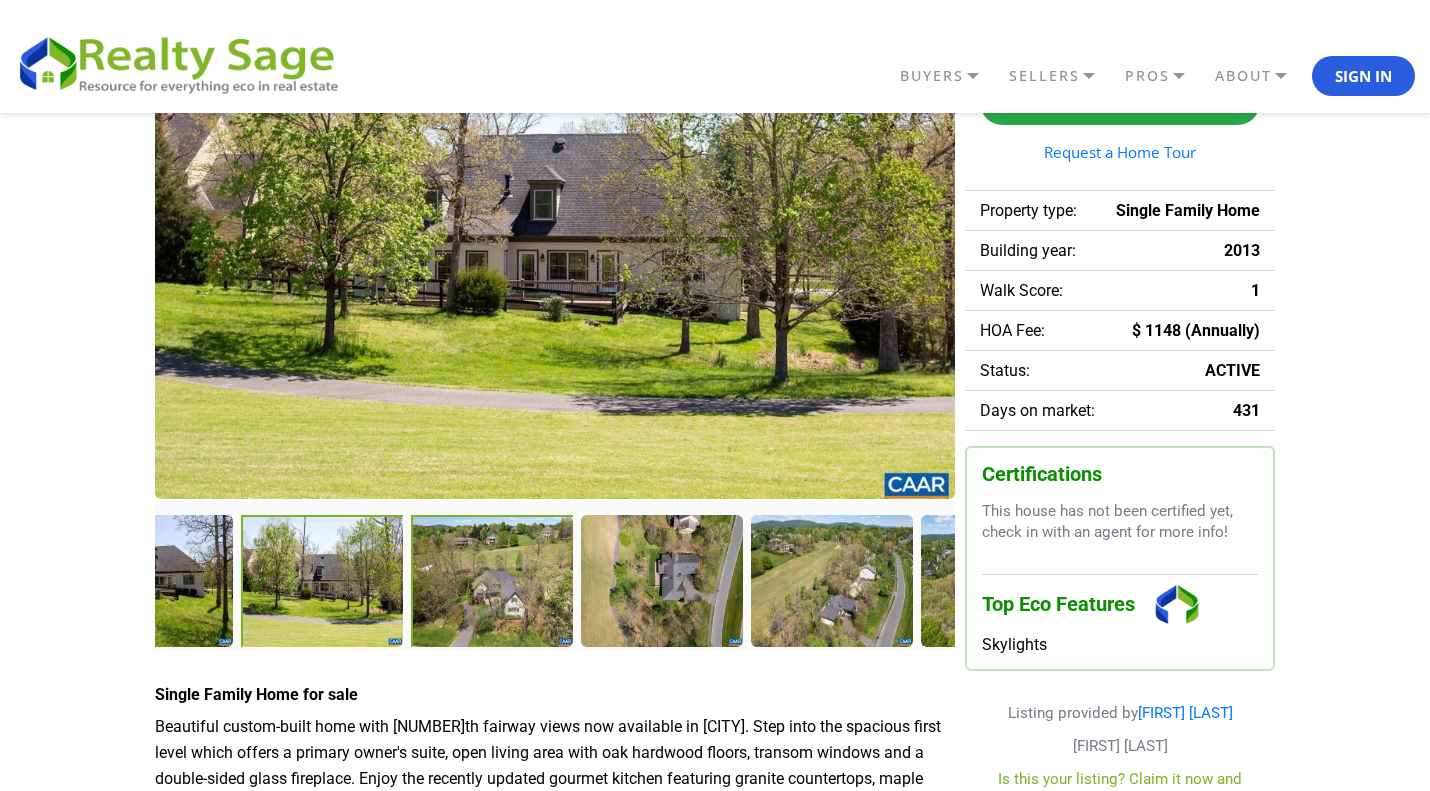 drag, startPoint x: 389, startPoint y: 581, endPoint x: 648, endPoint y: 615, distance: 261.22214 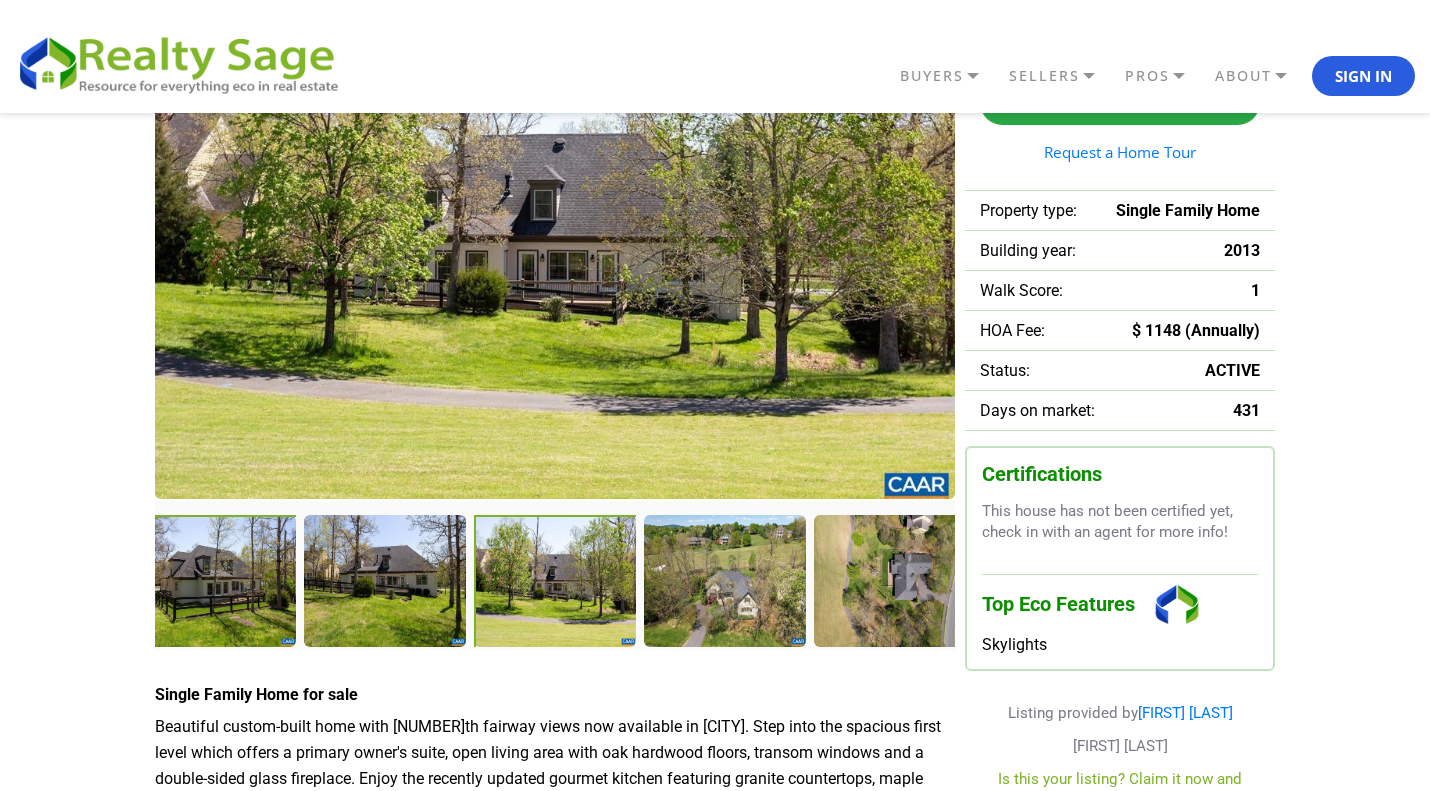 click at bounding box center [44, 580] 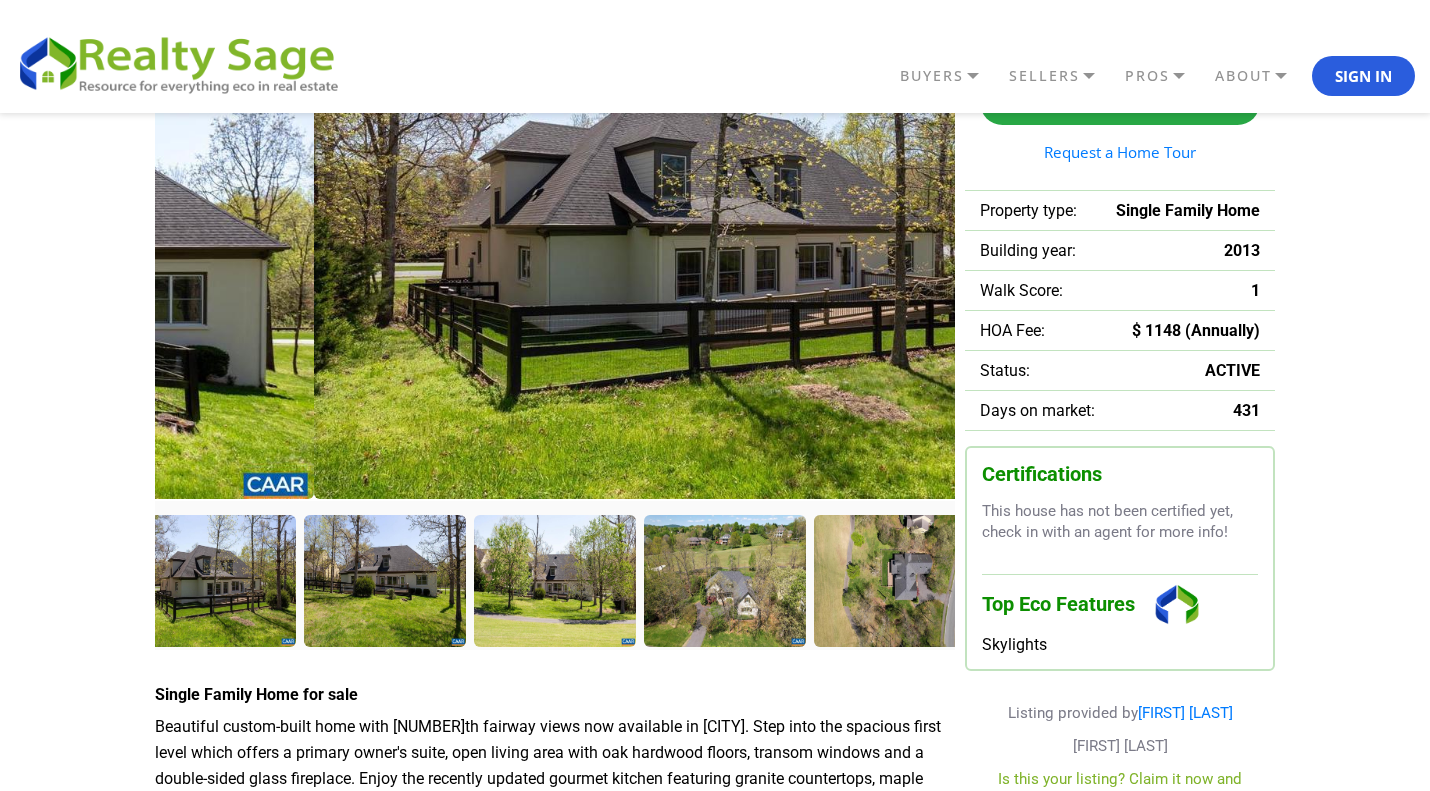 drag, startPoint x: 313, startPoint y: 318, endPoint x: 472, endPoint y: 433, distance: 196.22946 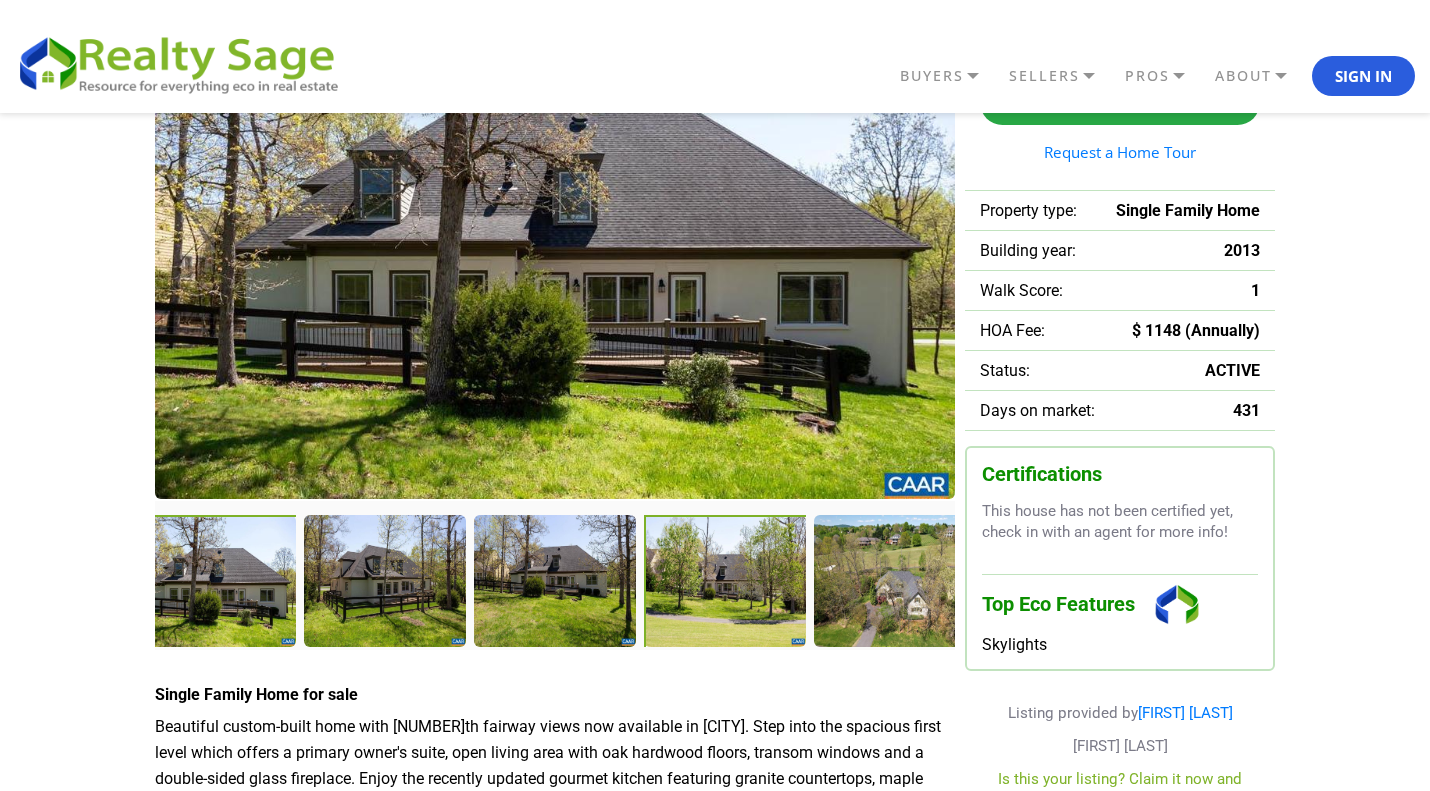 click at bounding box center (44, 580) 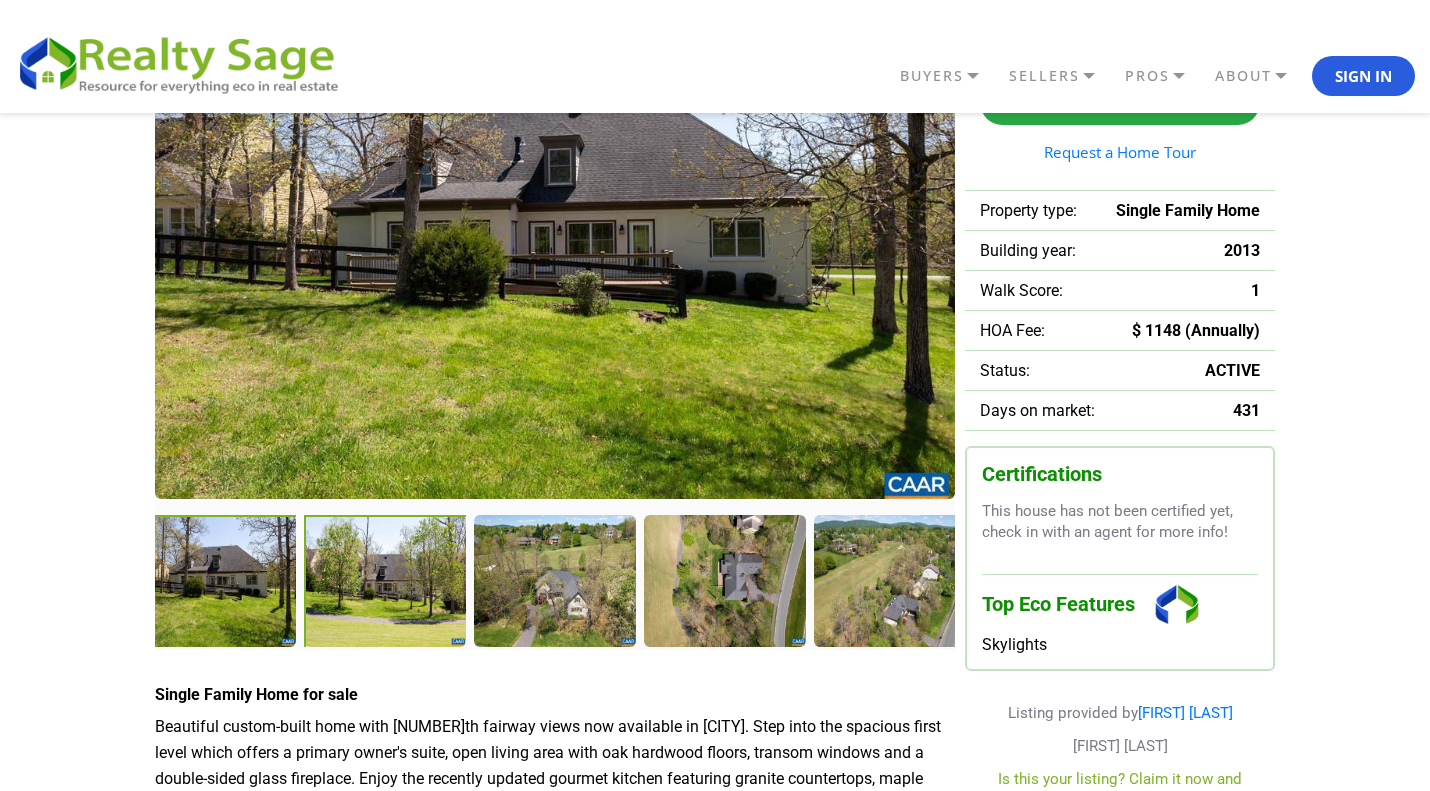 click at bounding box center (44, 580) 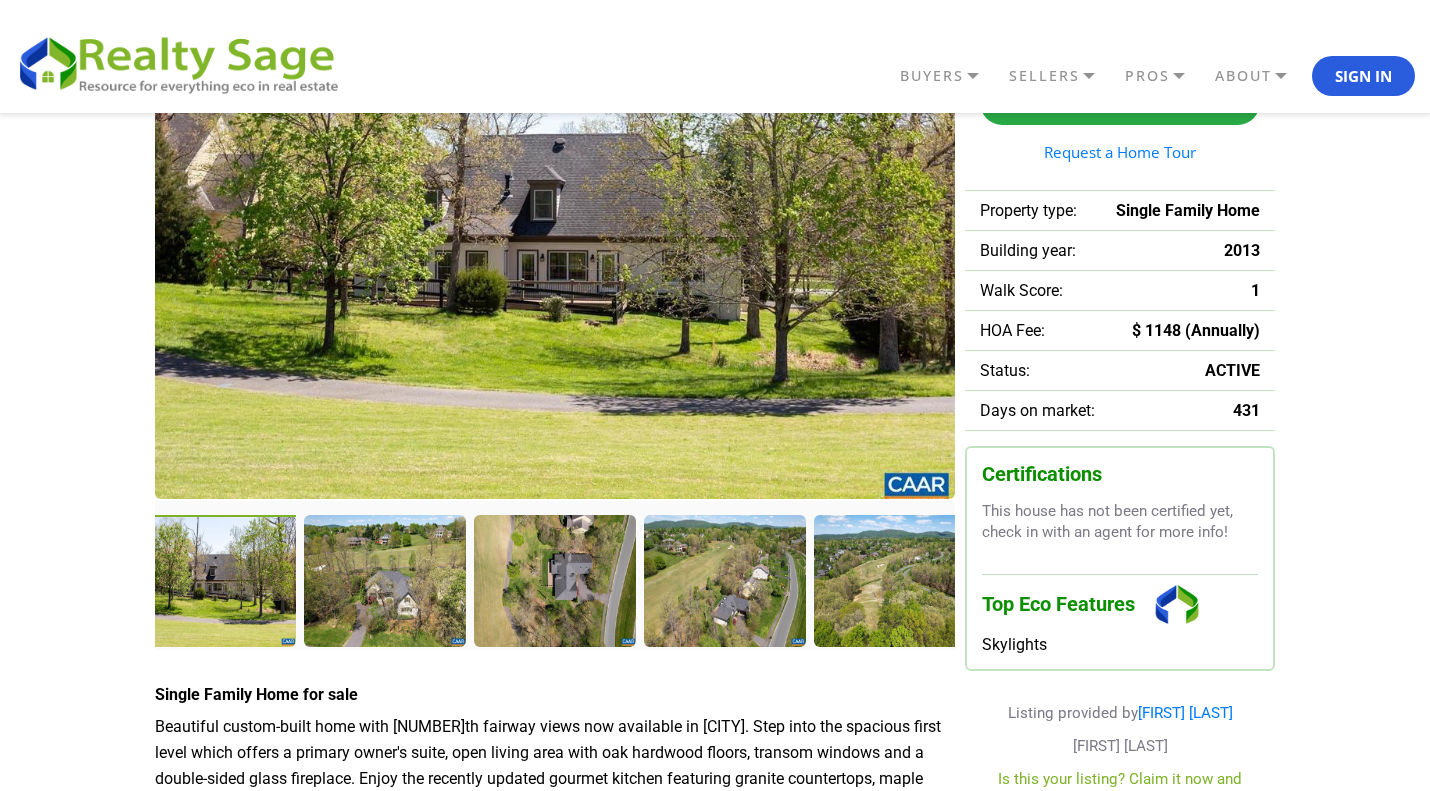 click at bounding box center (555, 581) 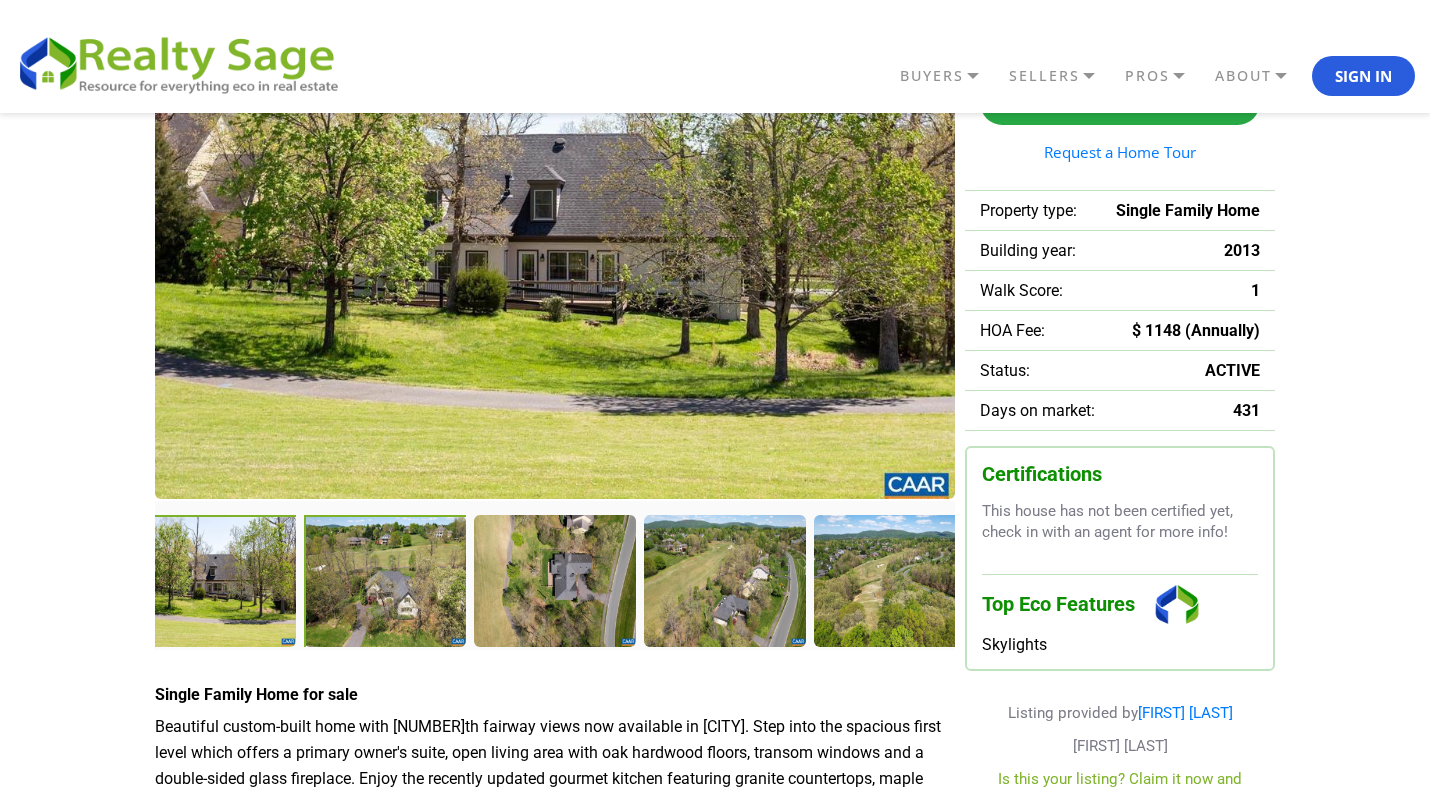 click at bounding box center (387, 583) 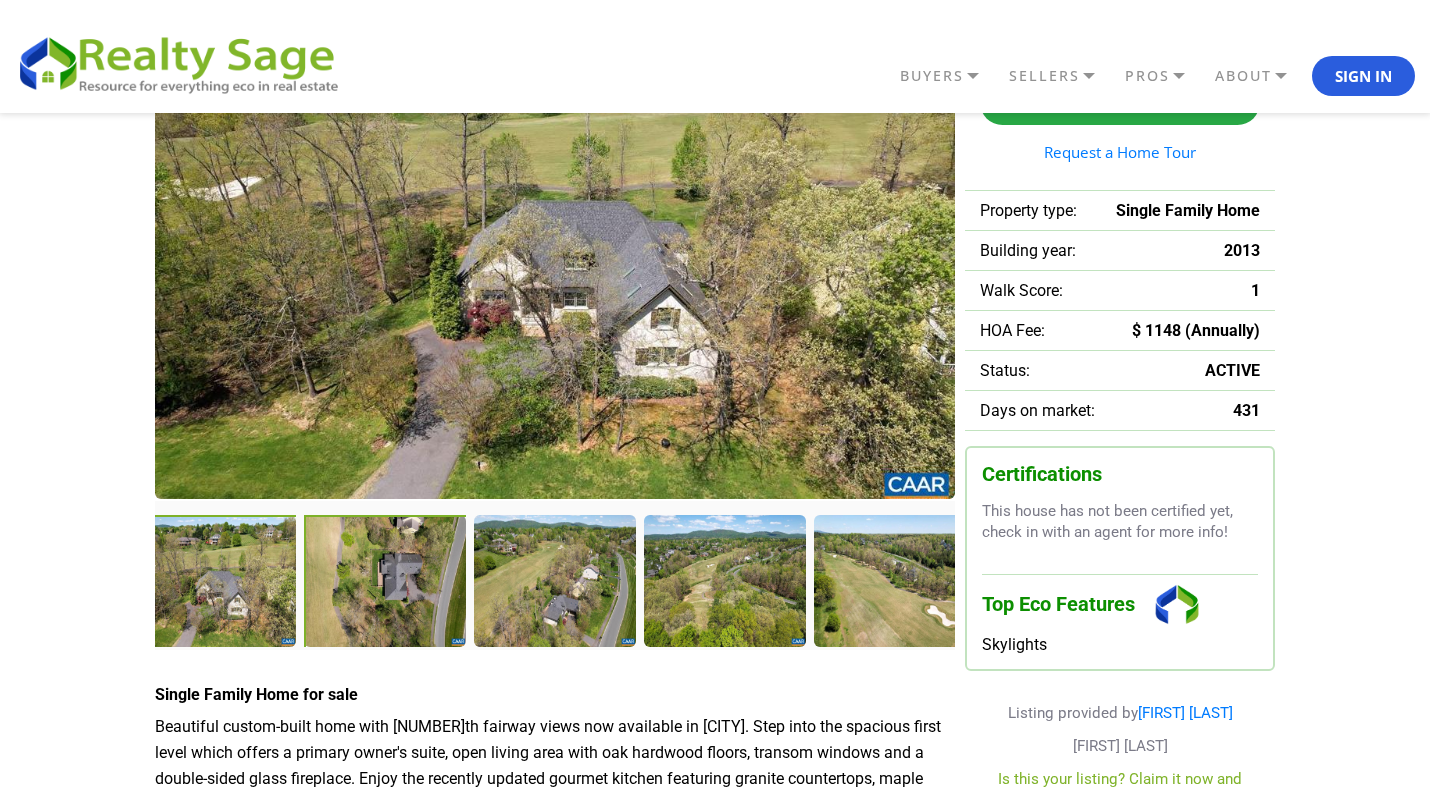 click at bounding box center (386, 582) 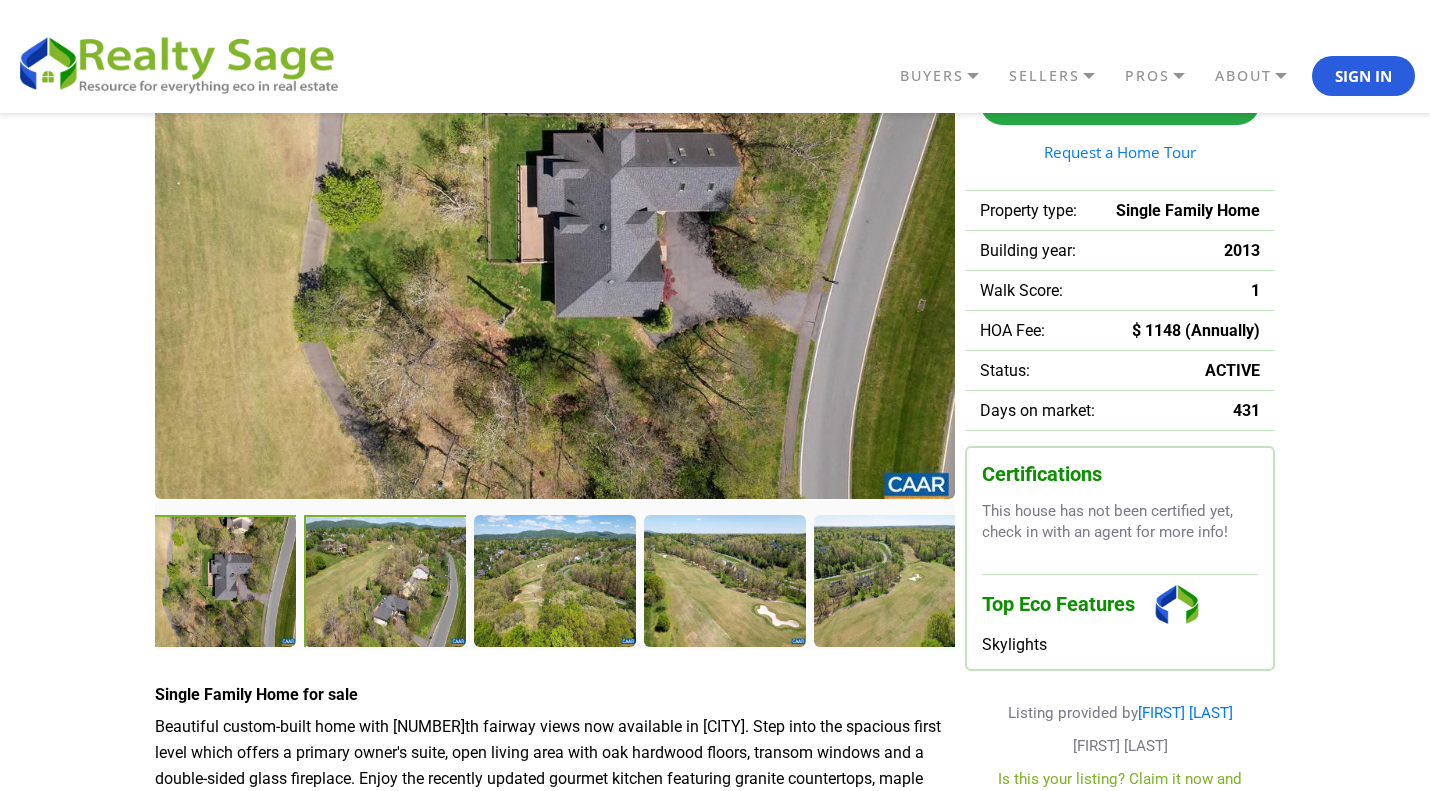 click at bounding box center (386, 582) 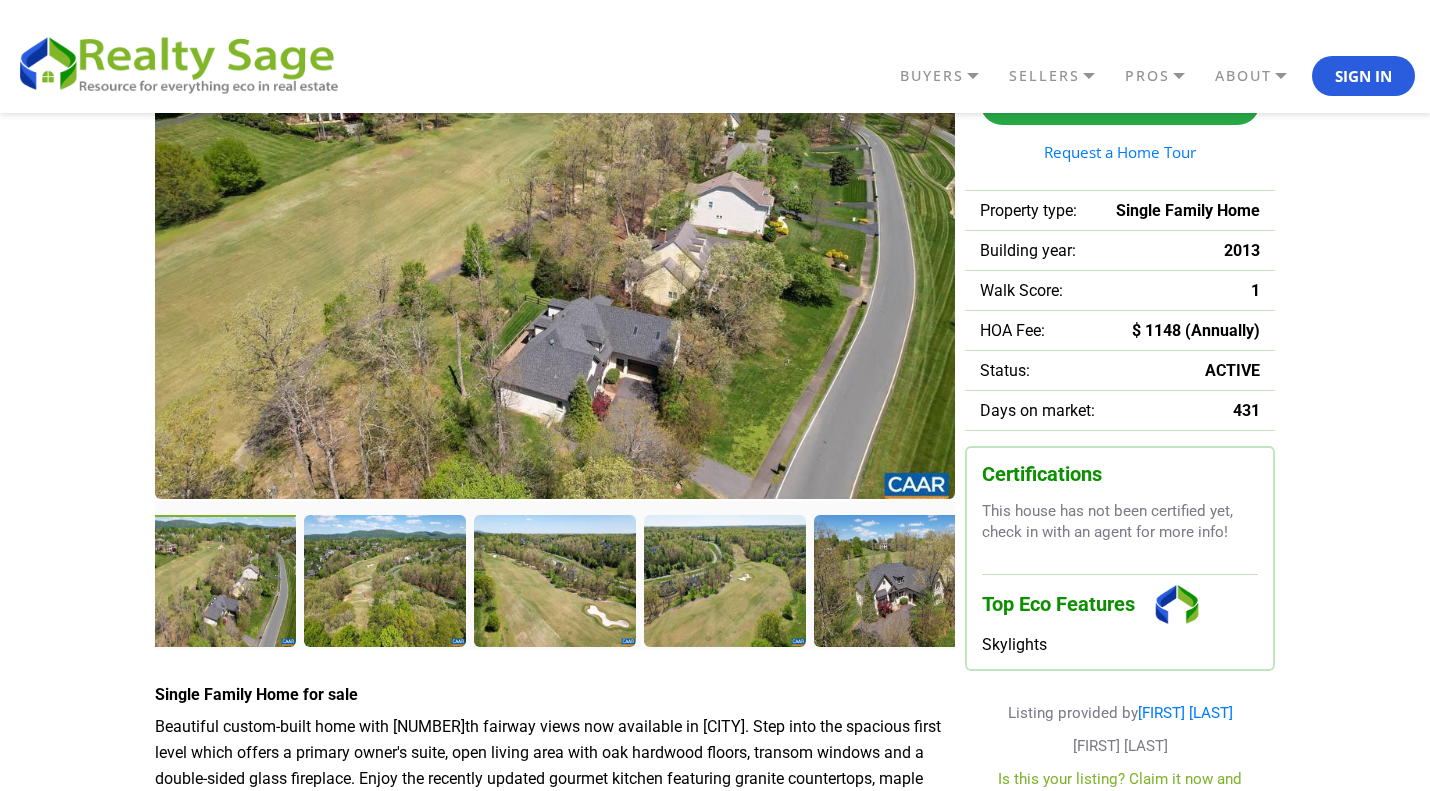 click at bounding box center (894, 580) 